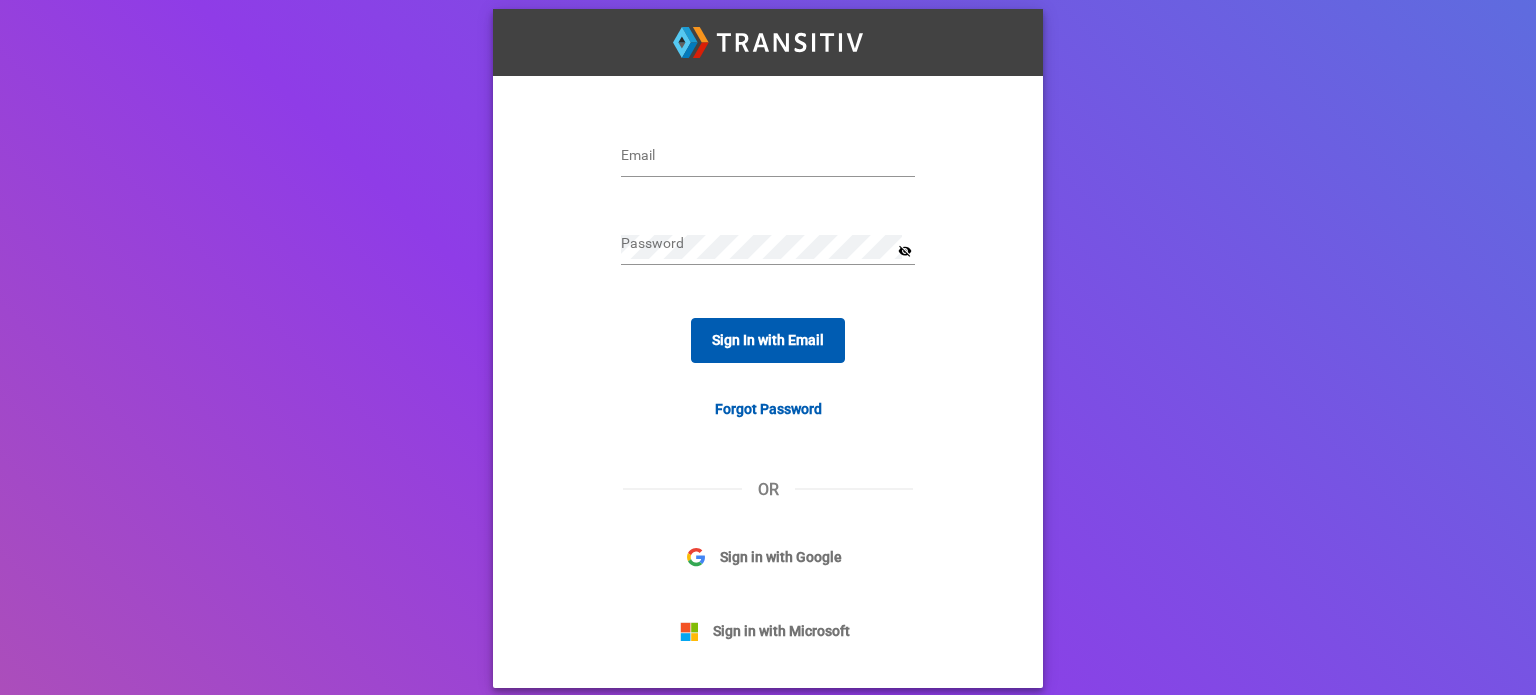 scroll, scrollTop: 0, scrollLeft: 0, axis: both 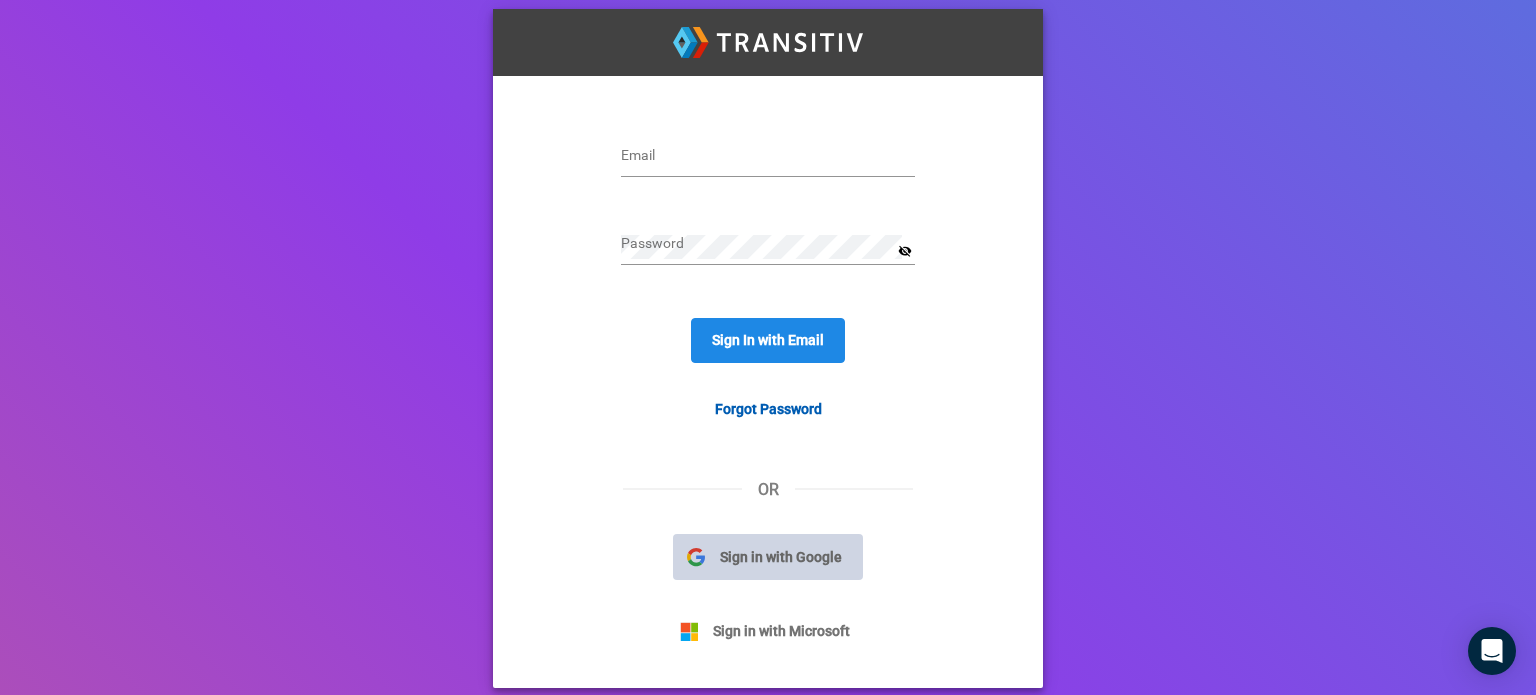 click on "Sign in with Google" 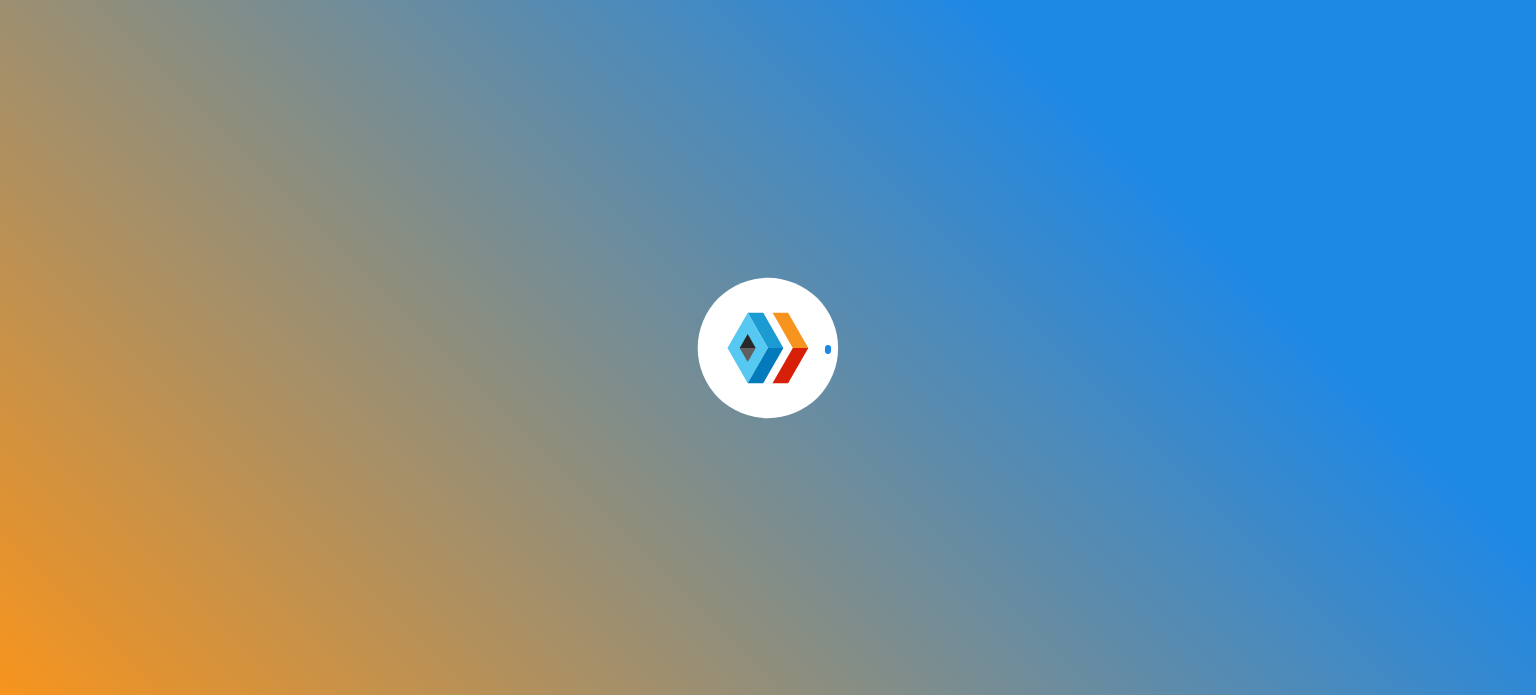 scroll, scrollTop: 0, scrollLeft: 0, axis: both 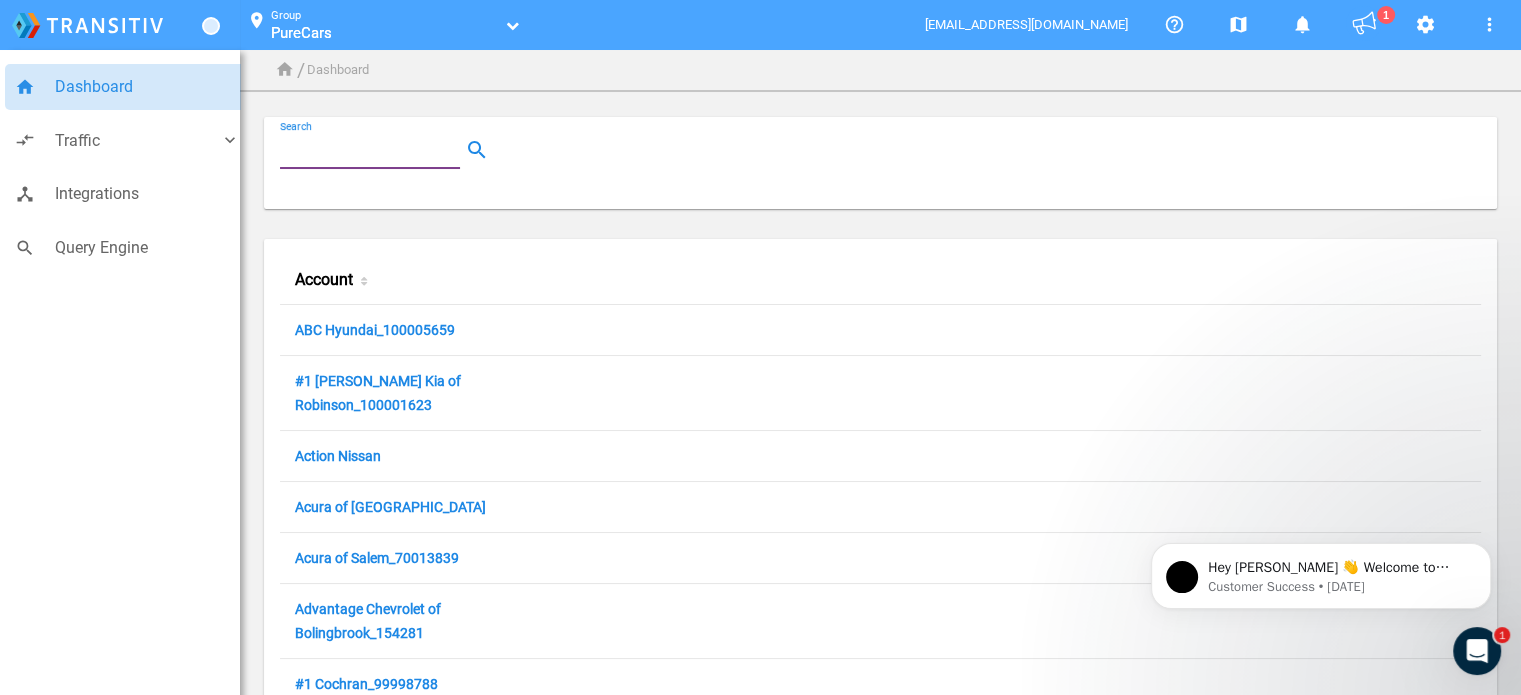 paste on "Great Lakes Honda of Fishers" 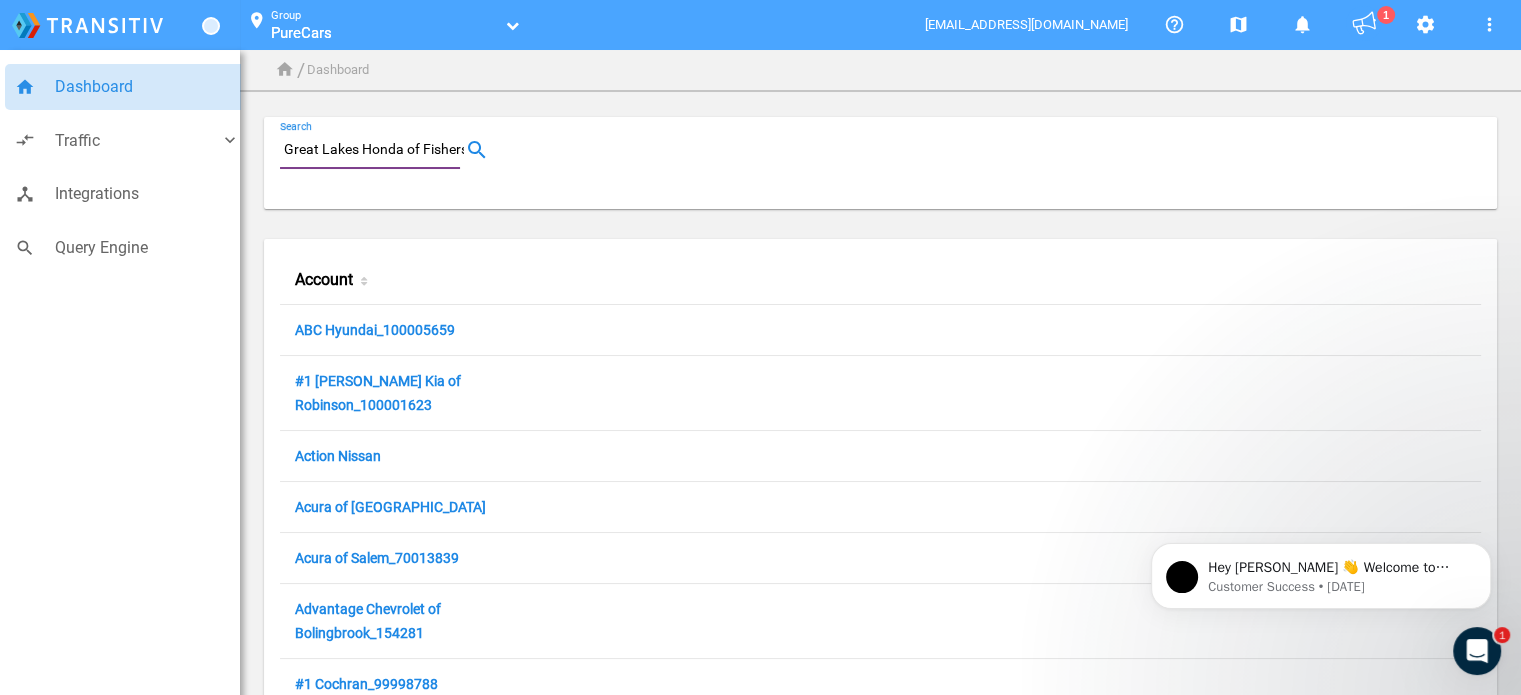 scroll, scrollTop: 0, scrollLeft: 4, axis: horizontal 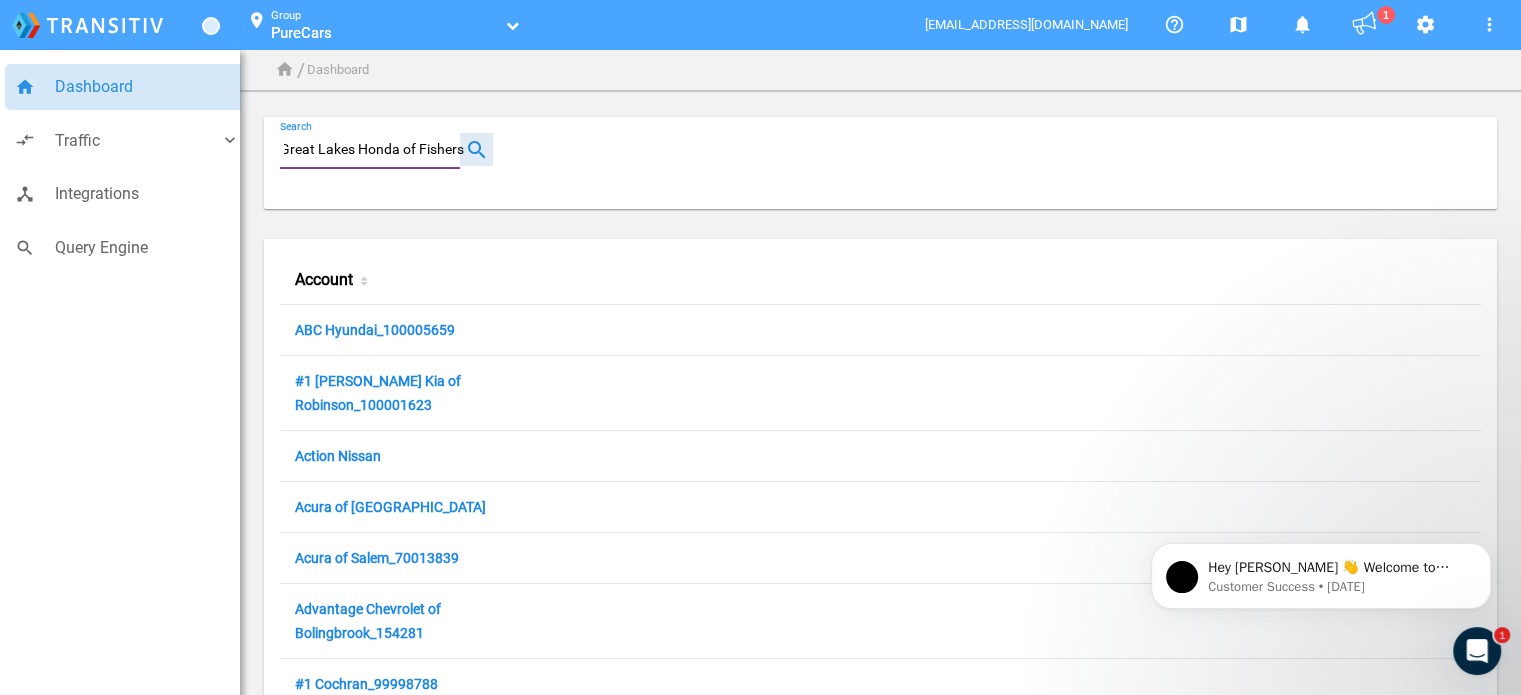 type on "Great Lakes Honda of Fishers" 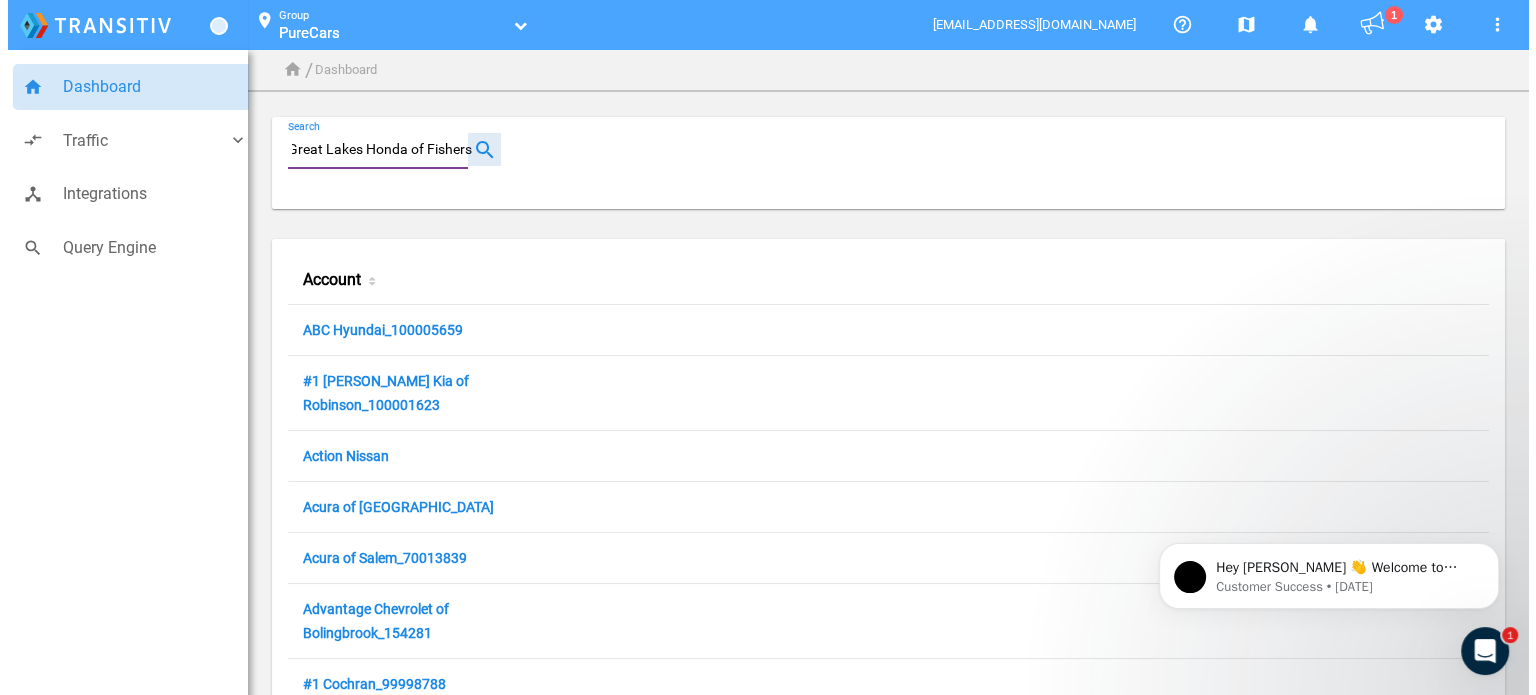 scroll, scrollTop: 0, scrollLeft: 0, axis: both 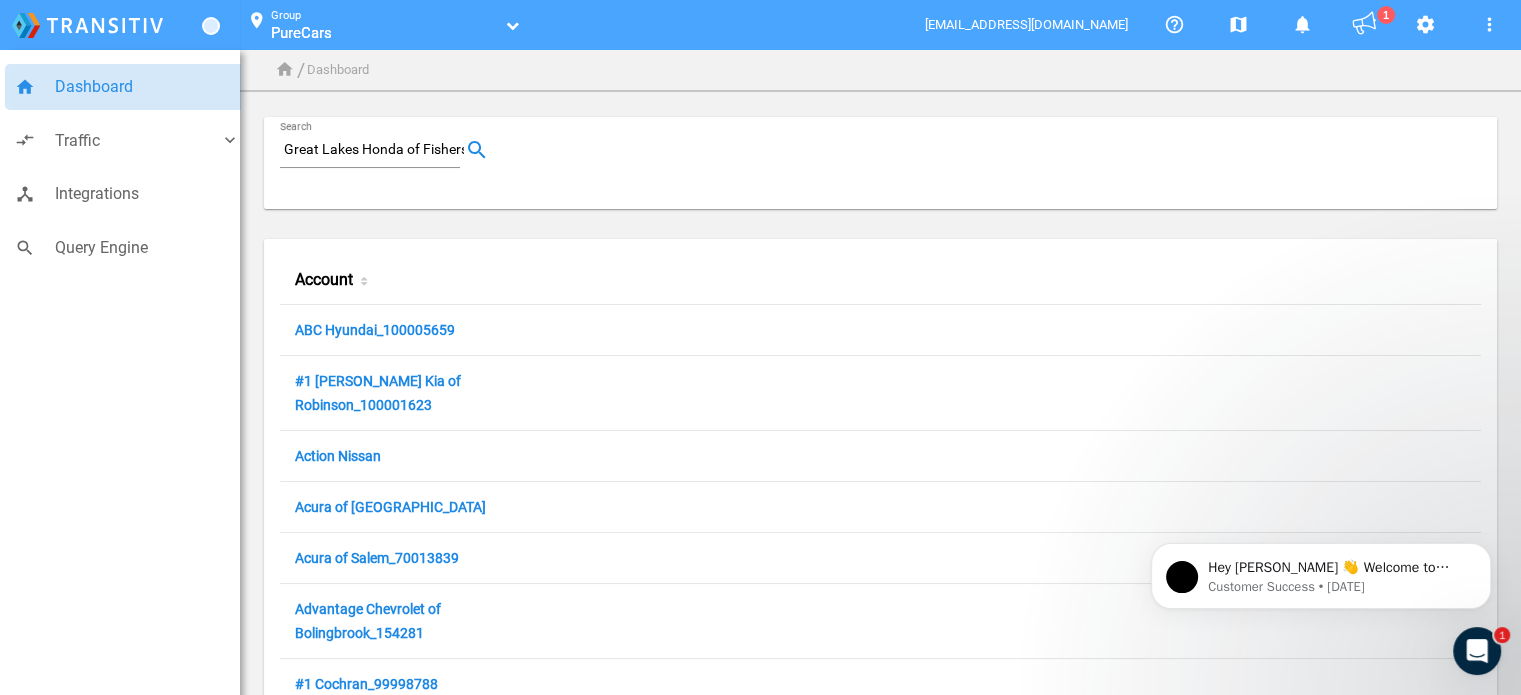 click on "Dashboard" at bounding box center [147, 87] 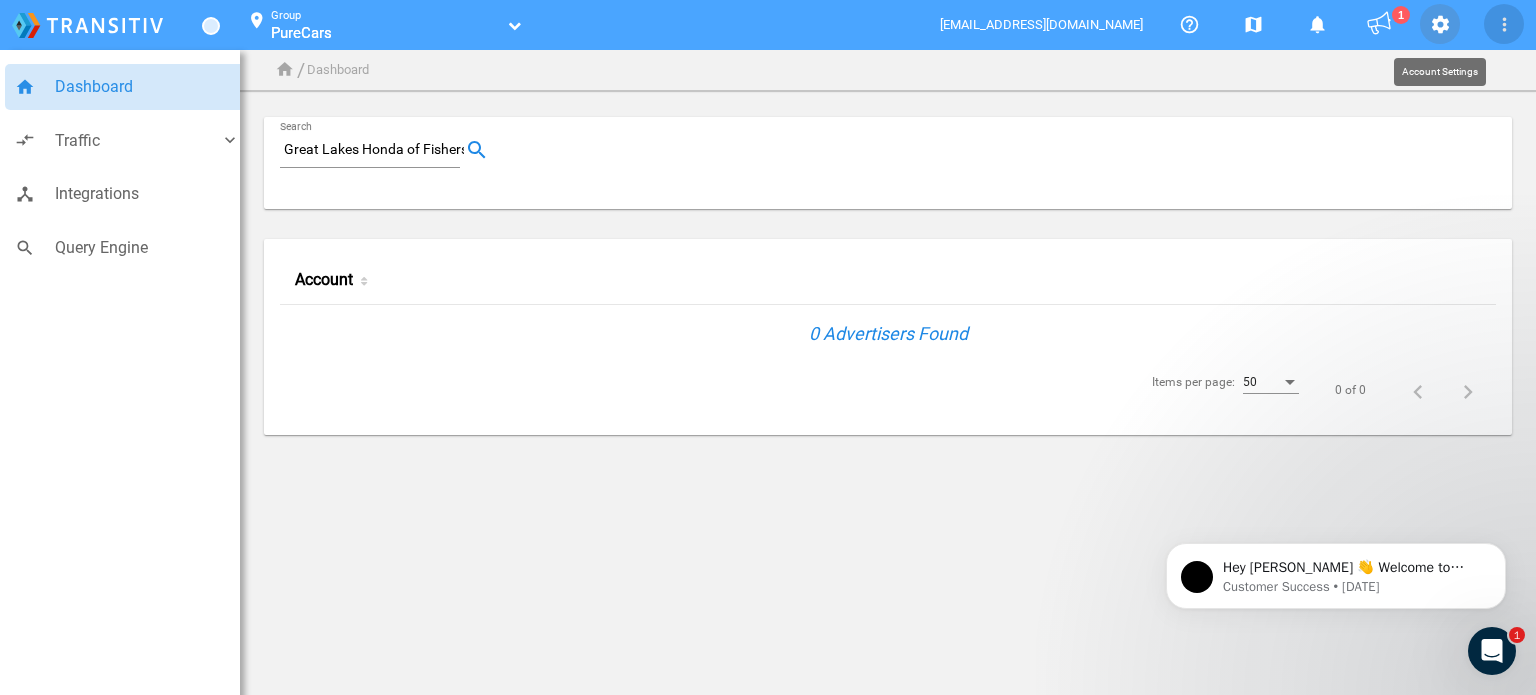 click on "settings" at bounding box center (1440, 25) 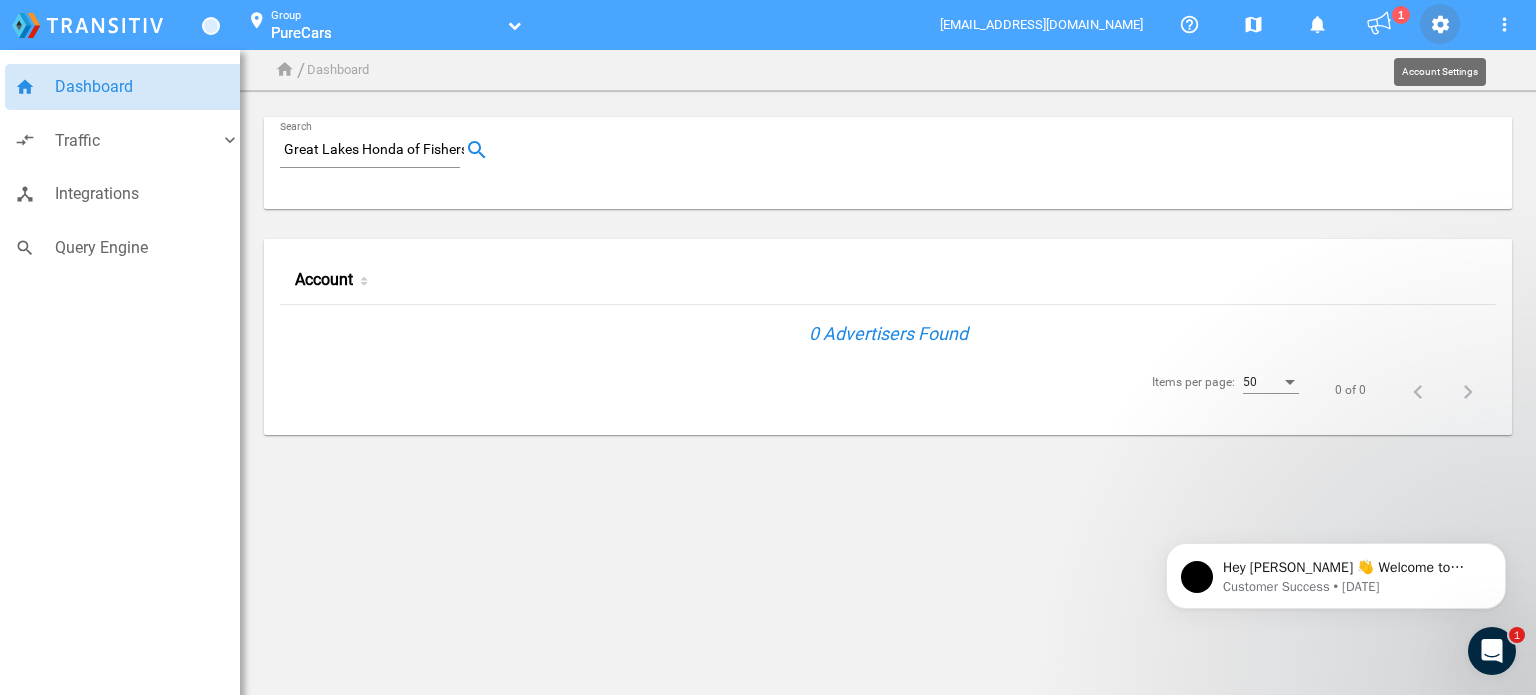 click on "settings" at bounding box center [1440, 25] 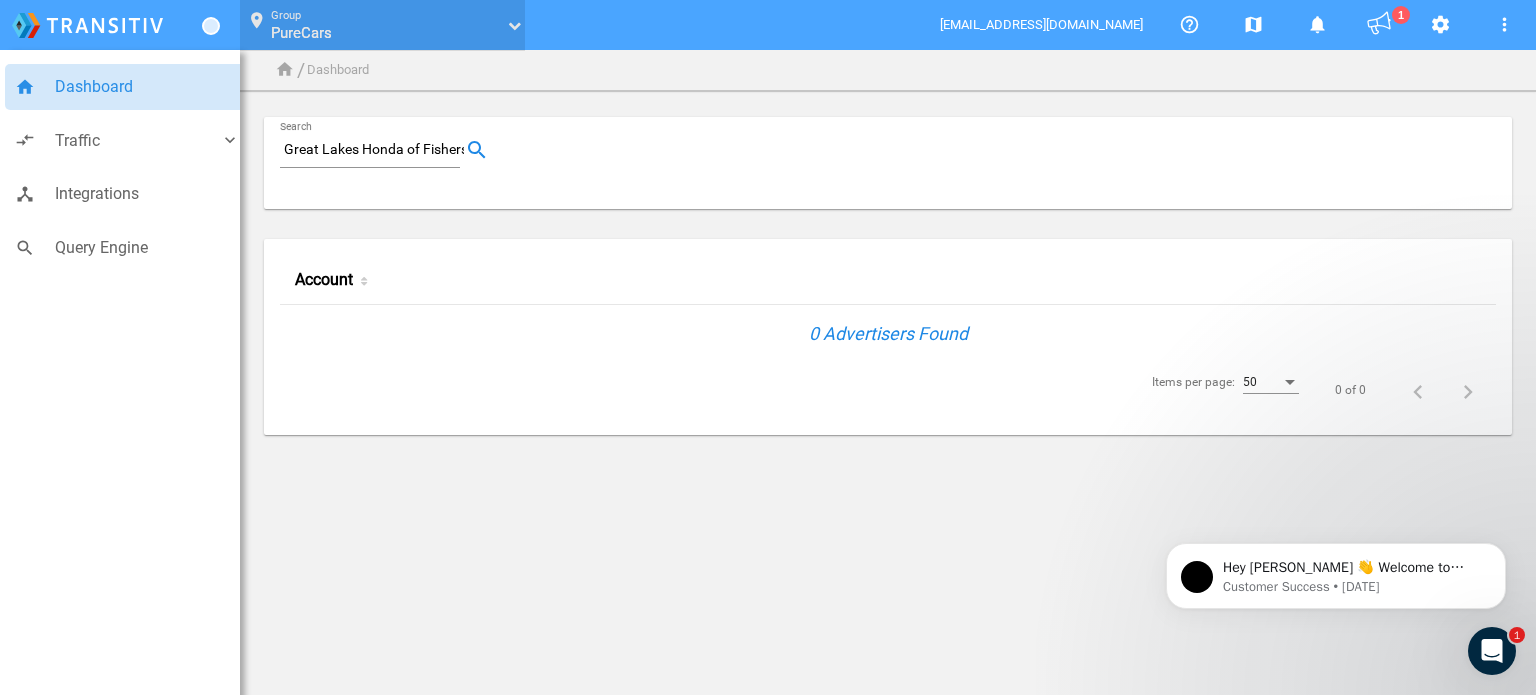 click 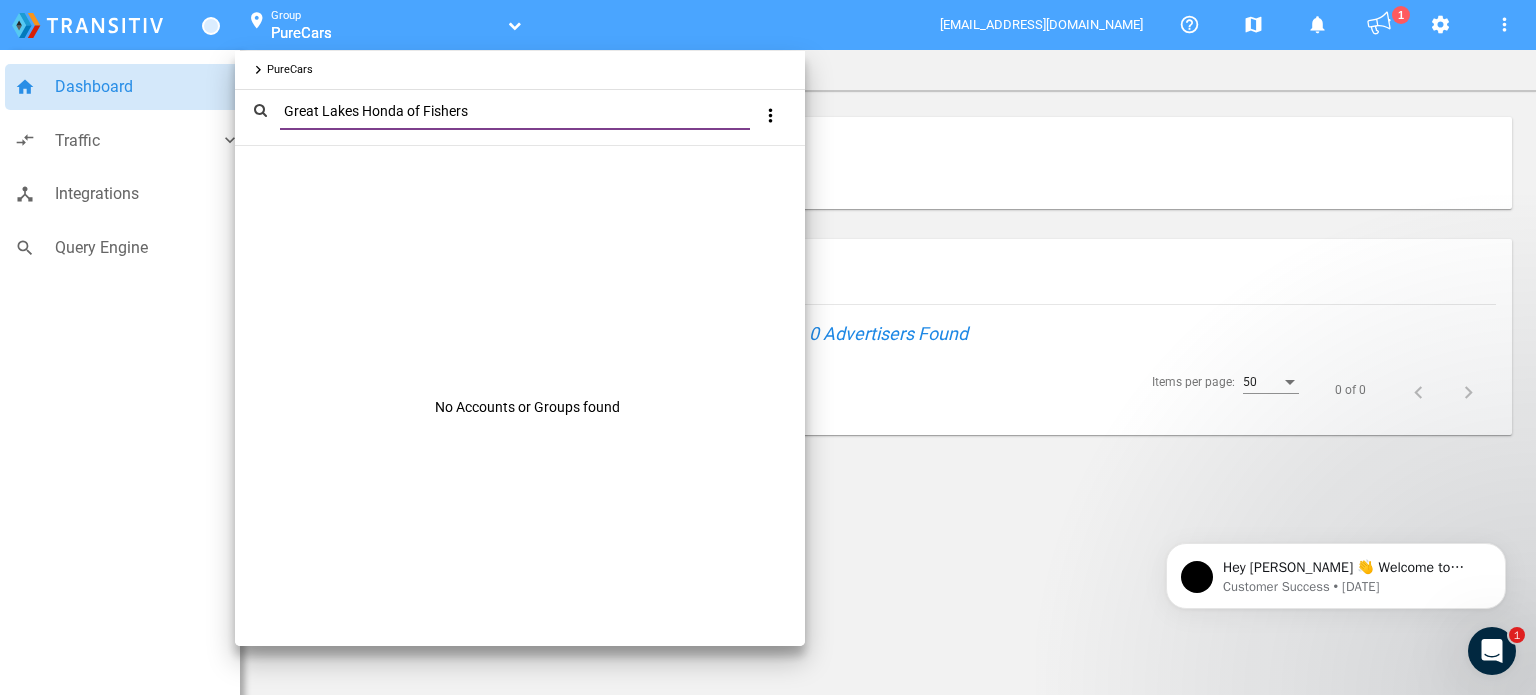 type on "Great Lakes Honda of Fishers" 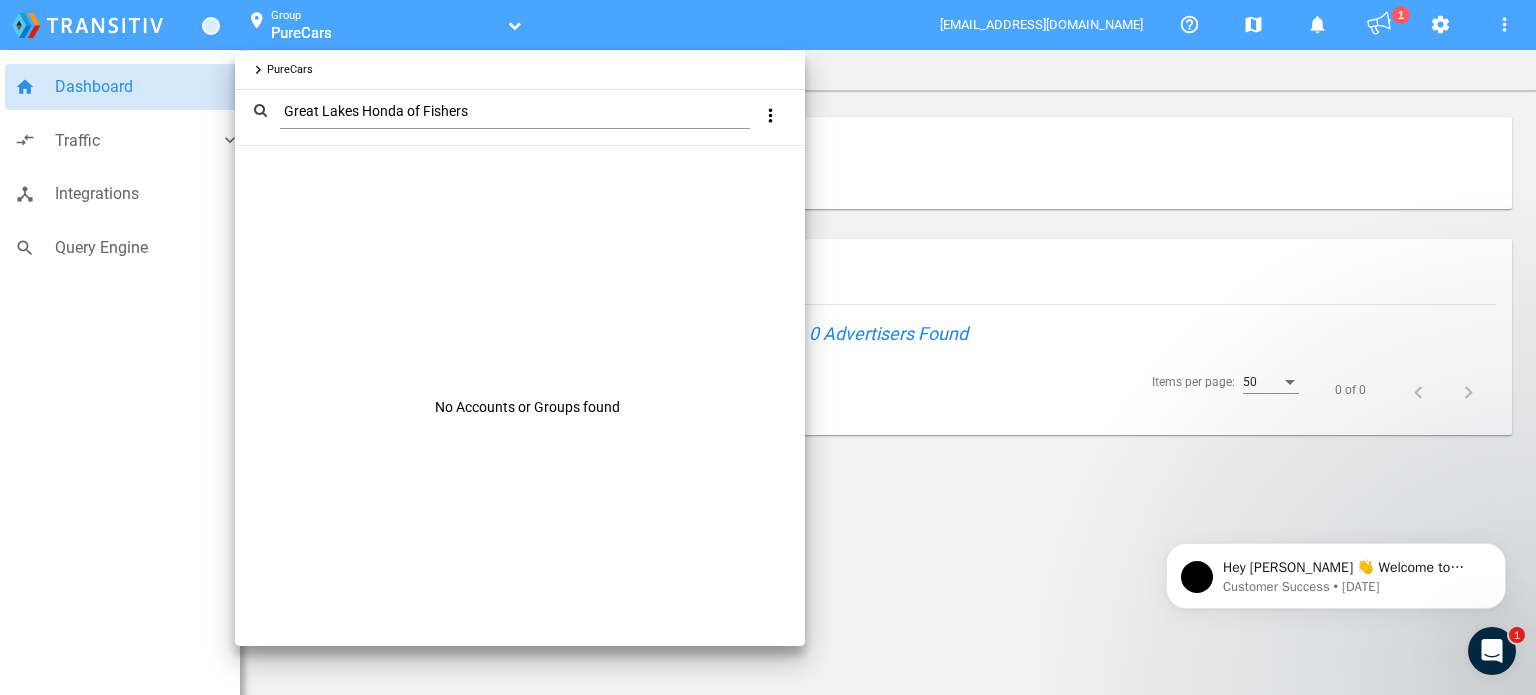 click at bounding box center (768, 347) 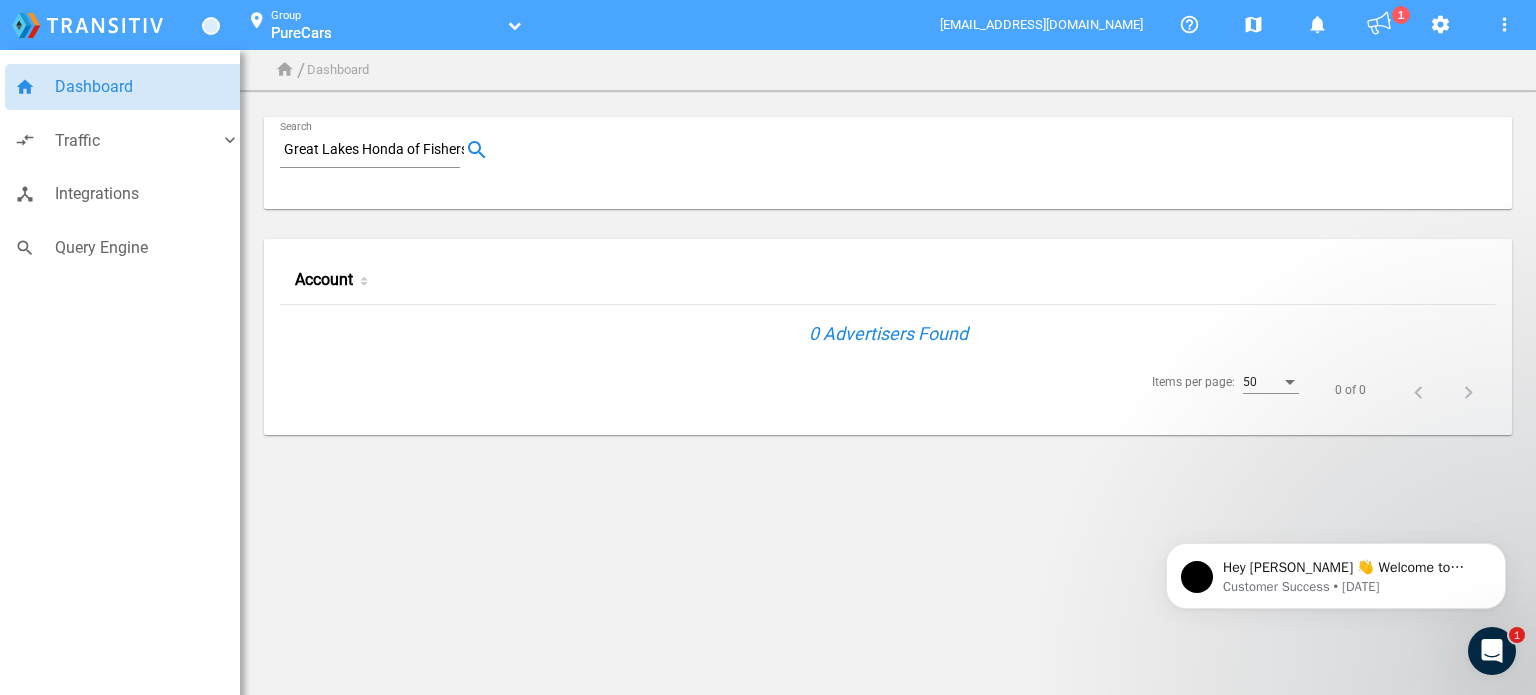 click on "1" at bounding box center (1378, 23) 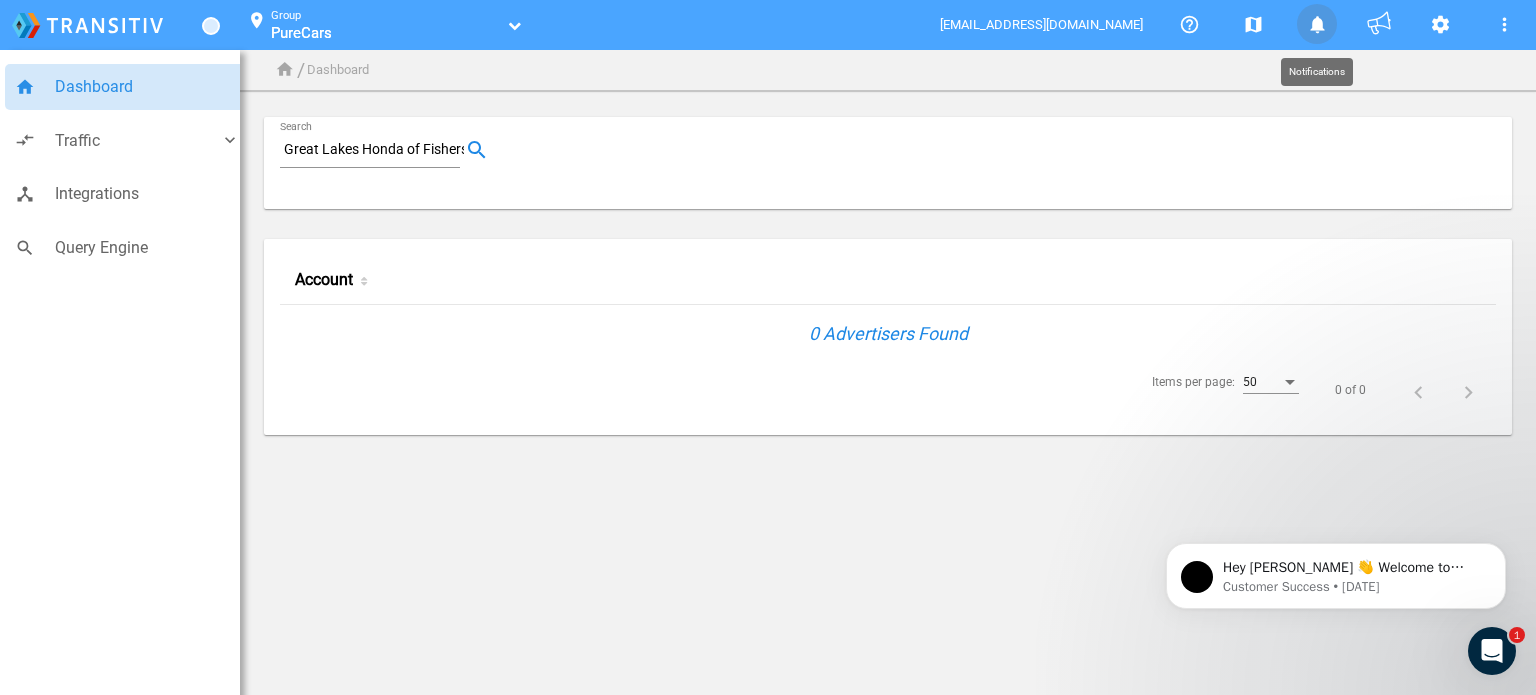 click on "notifications" at bounding box center (1317, 25) 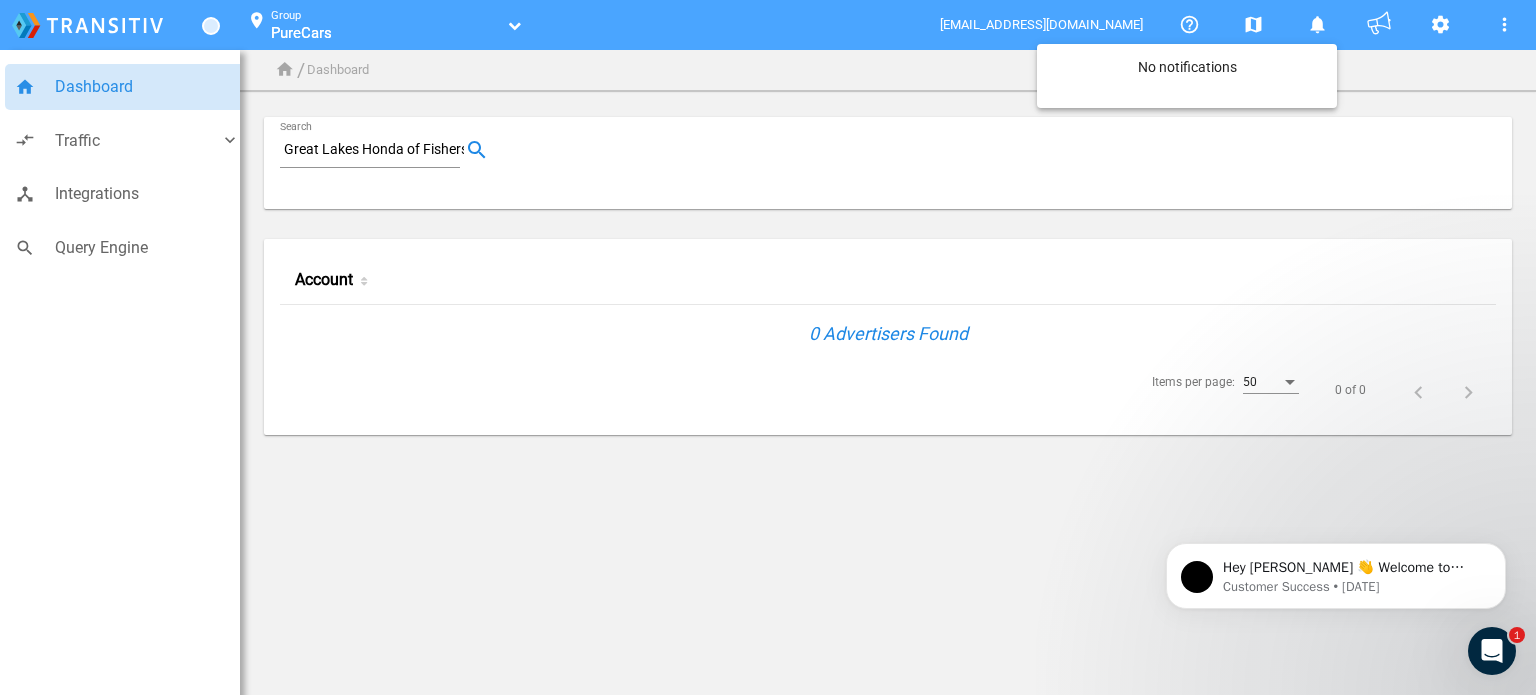 click at bounding box center [768, 347] 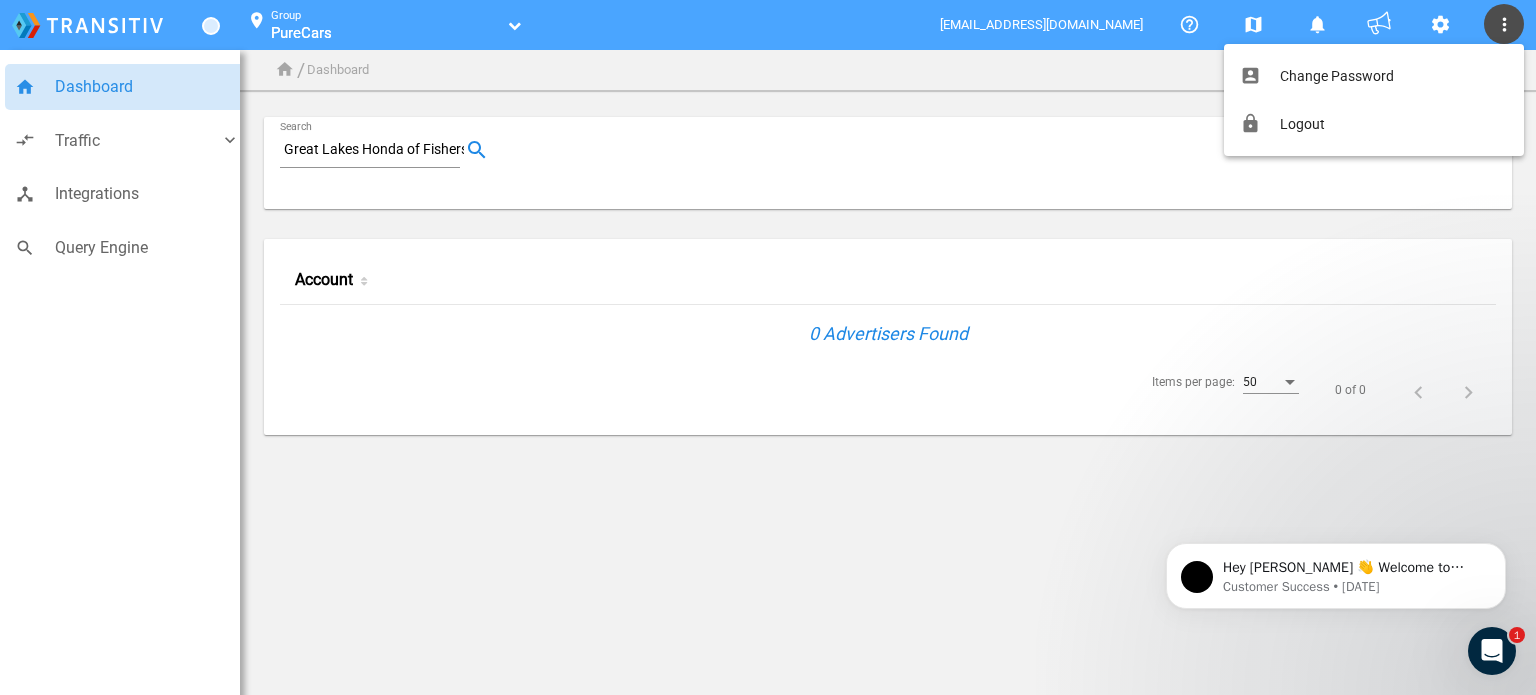 click at bounding box center (768, 347) 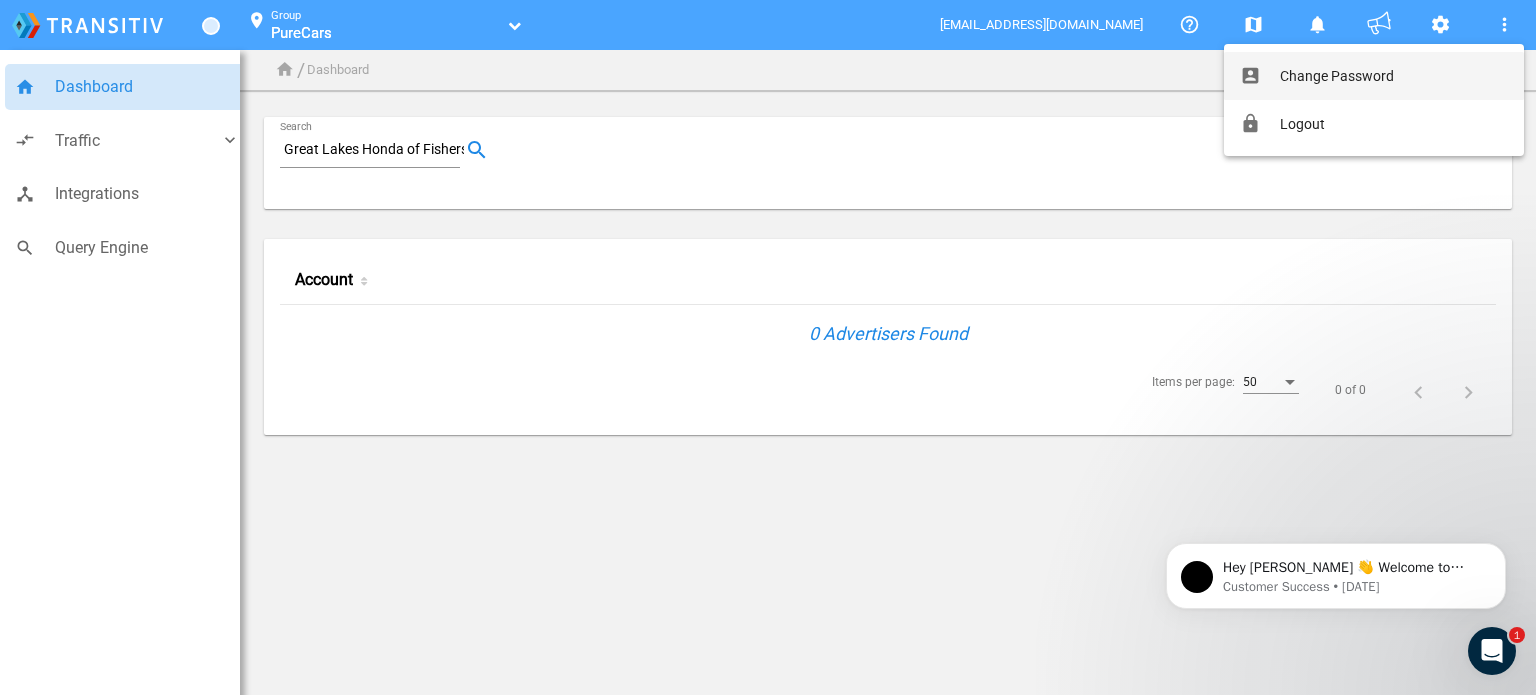 click at bounding box center [768, 347] 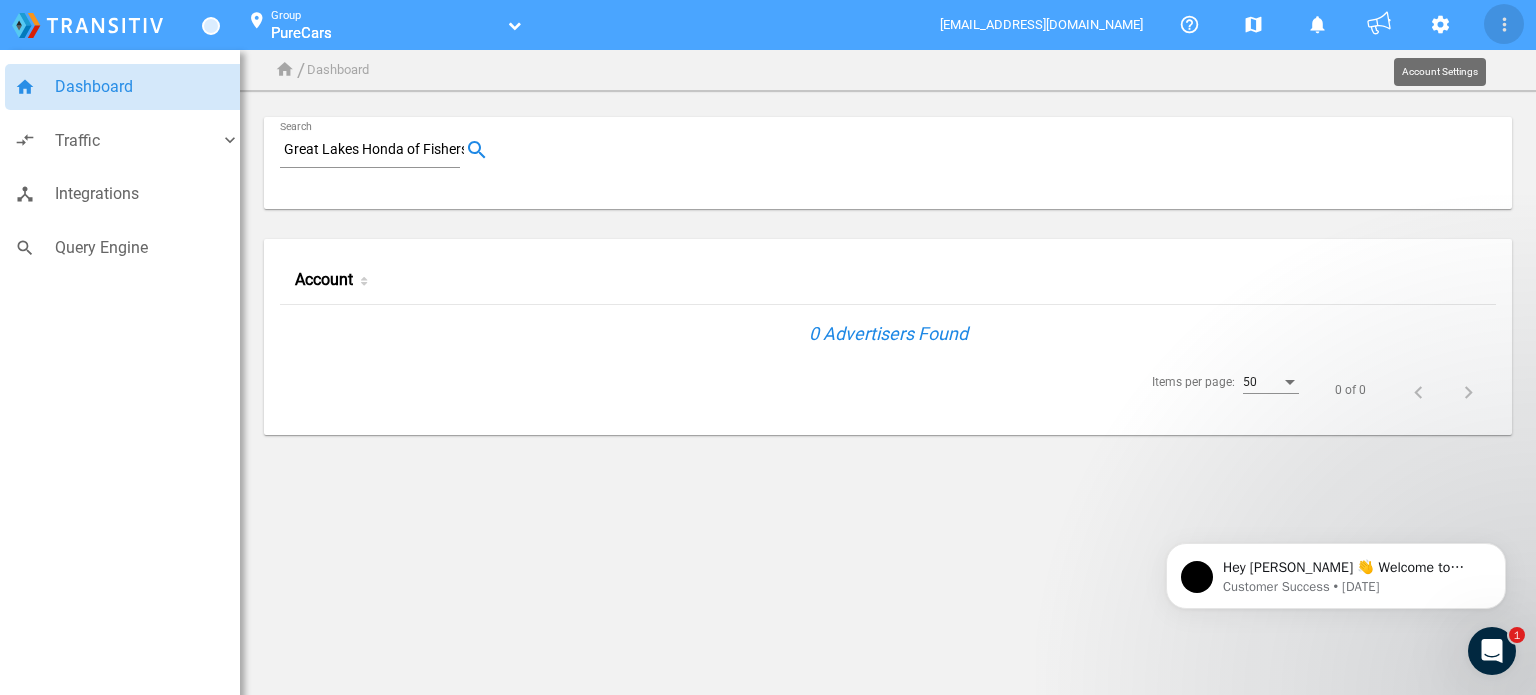 click on "settings" at bounding box center [1440, 25] 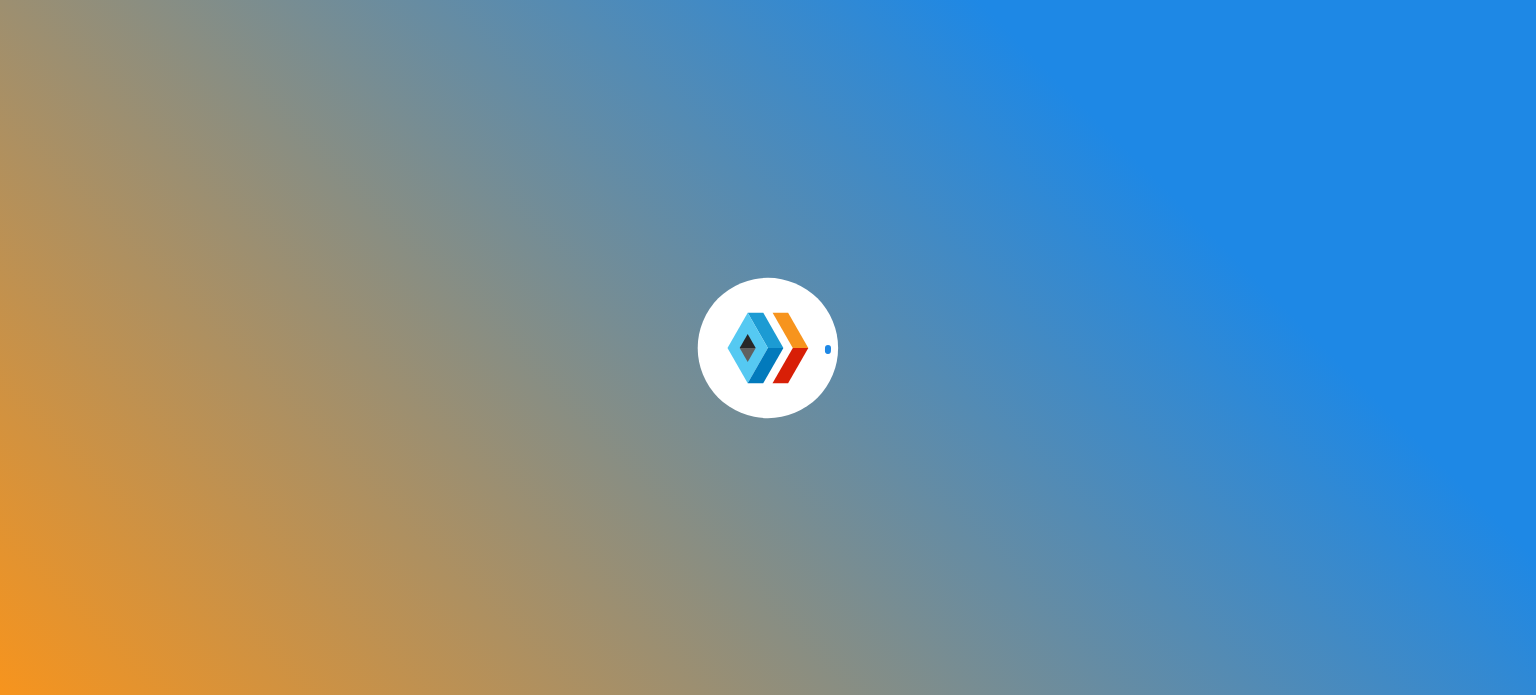 scroll, scrollTop: 0, scrollLeft: 0, axis: both 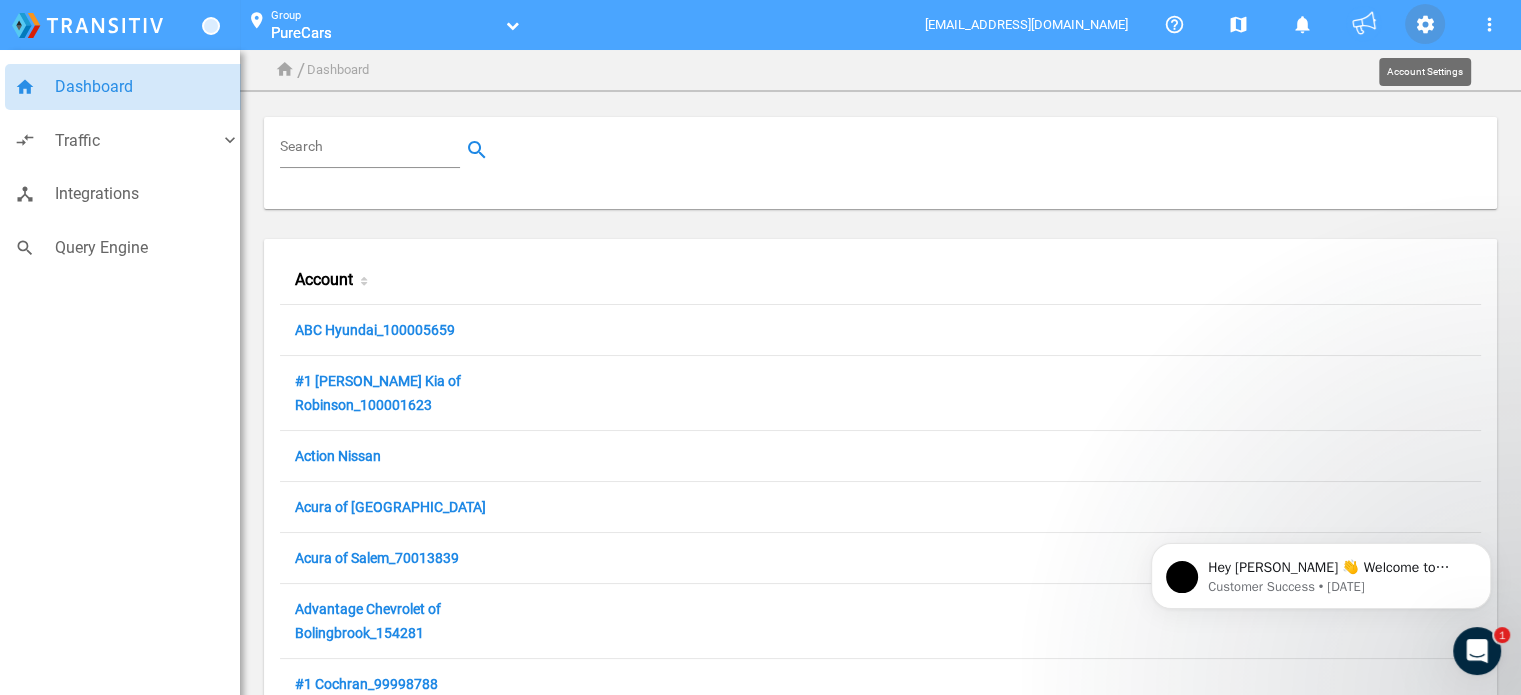 click on "settings" at bounding box center [1425, 24] 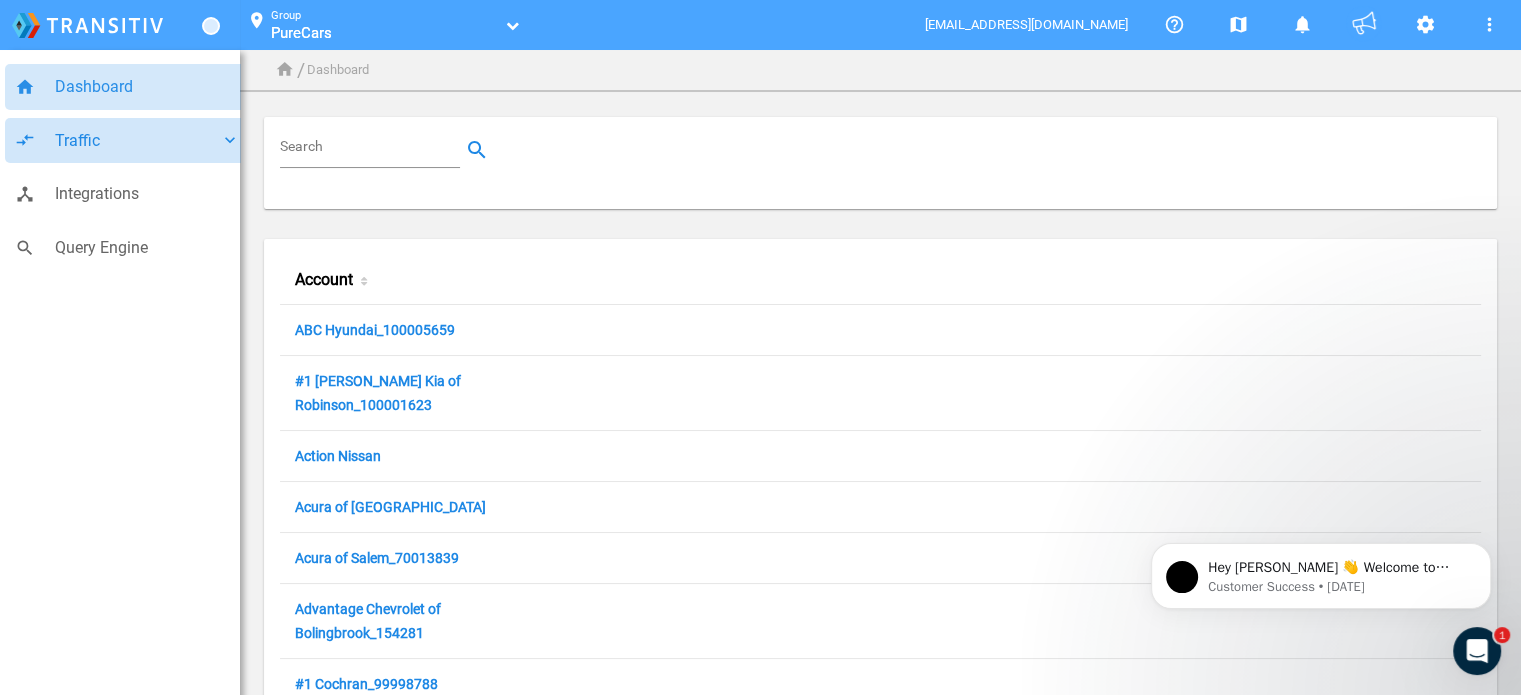 click on "compare_arrows Traffic keyboard_arrow_down" at bounding box center [127, 141] 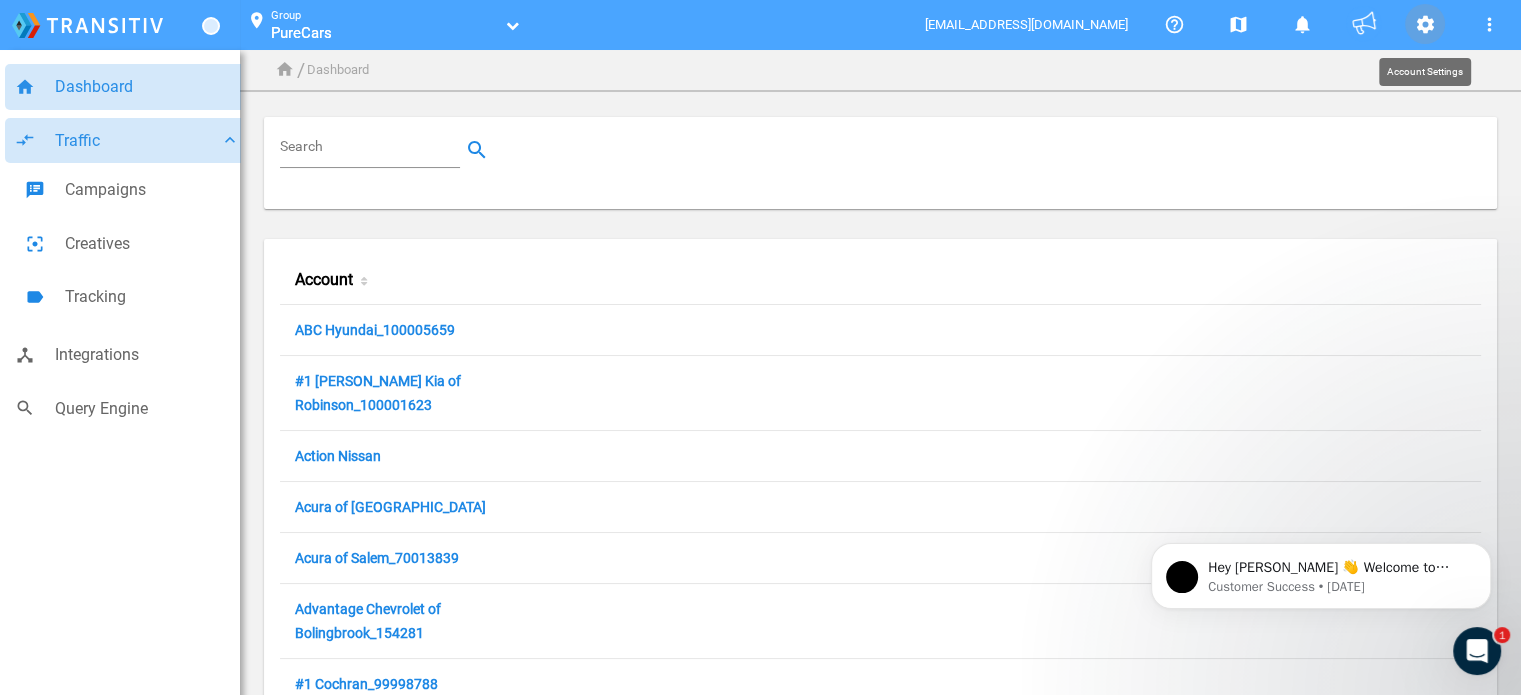 click on "settings" at bounding box center (1425, 25) 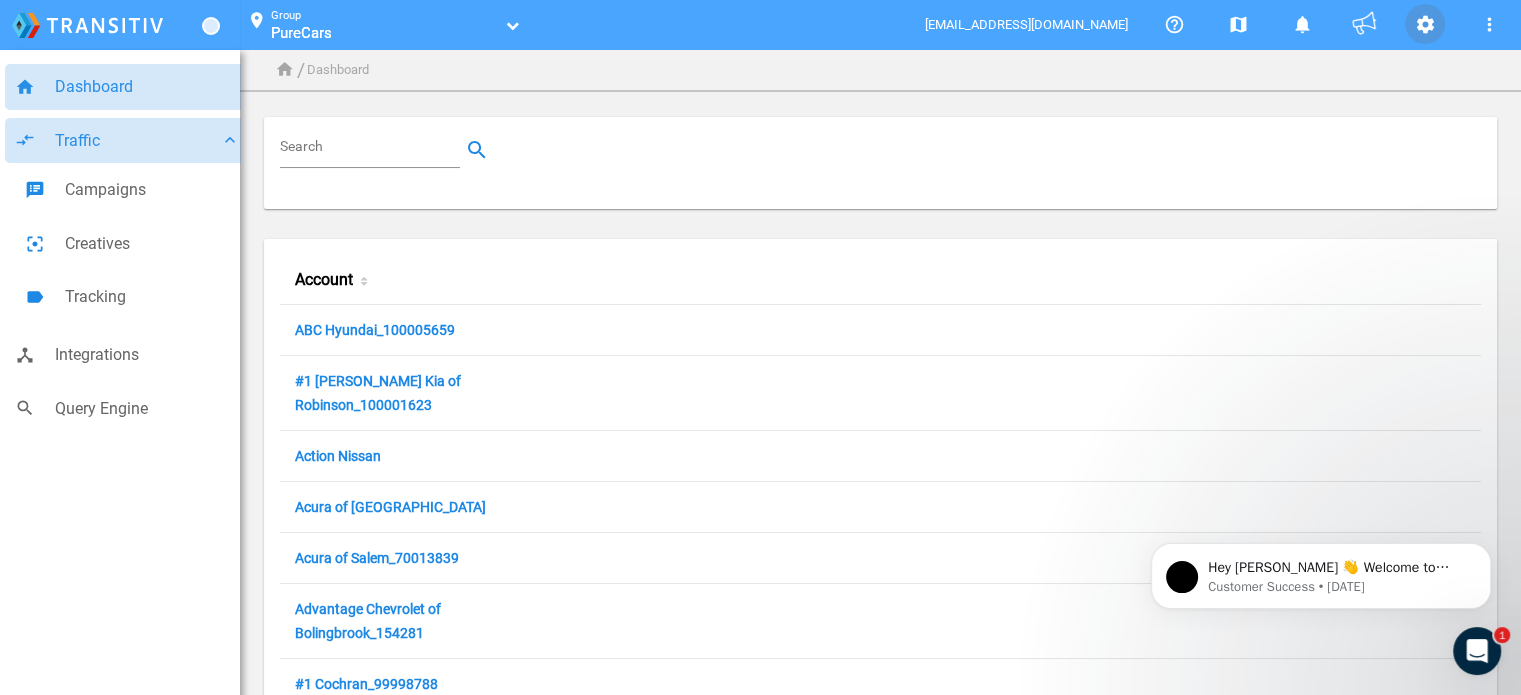 click on "settings" at bounding box center (1425, 25) 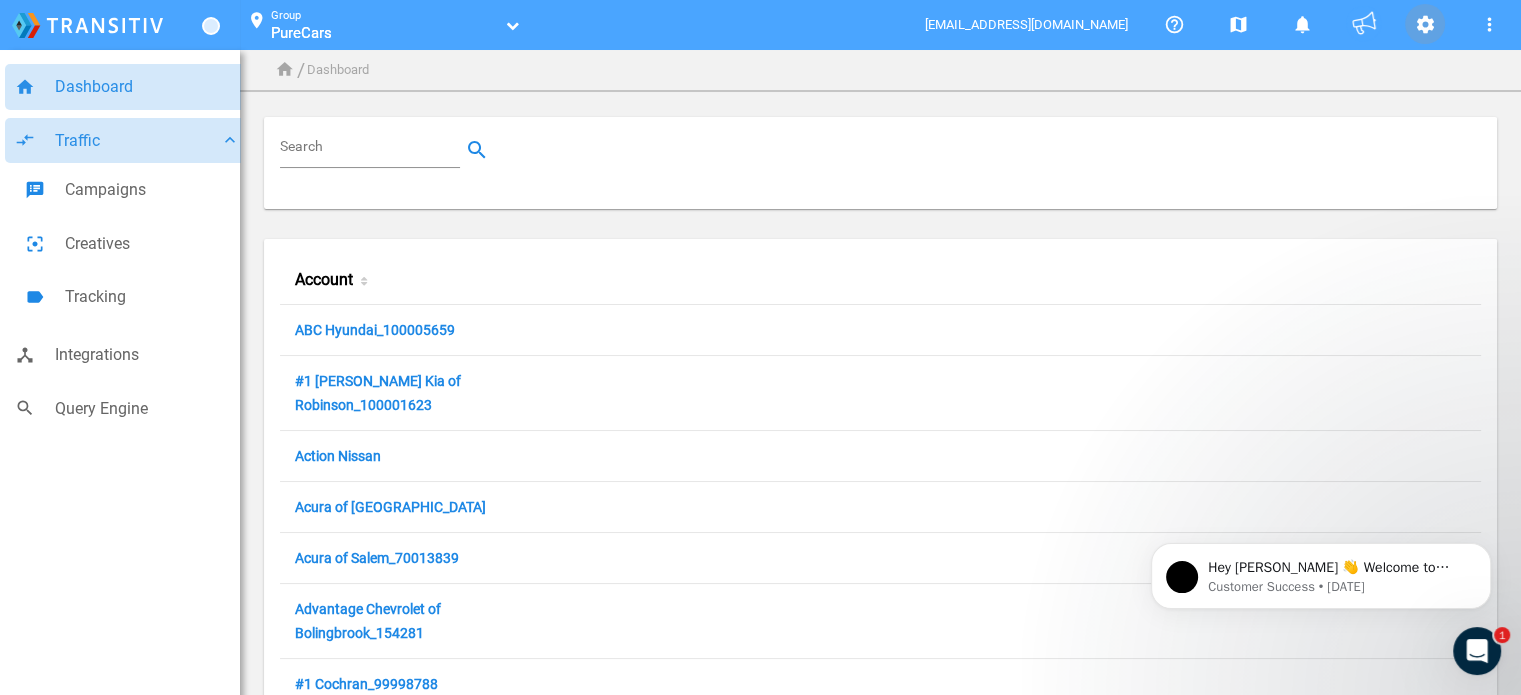 click on "settings" at bounding box center (1425, 25) 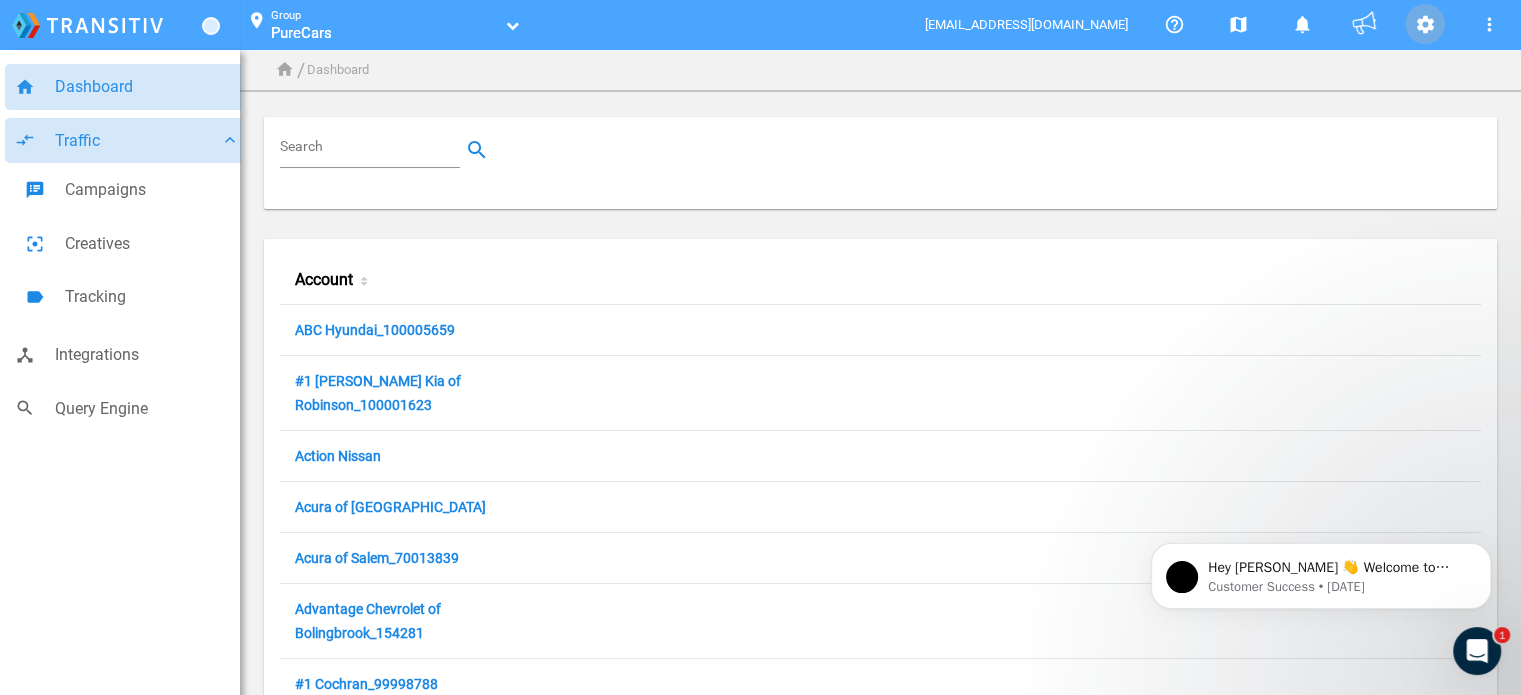 click on "settings" at bounding box center (1425, 25) 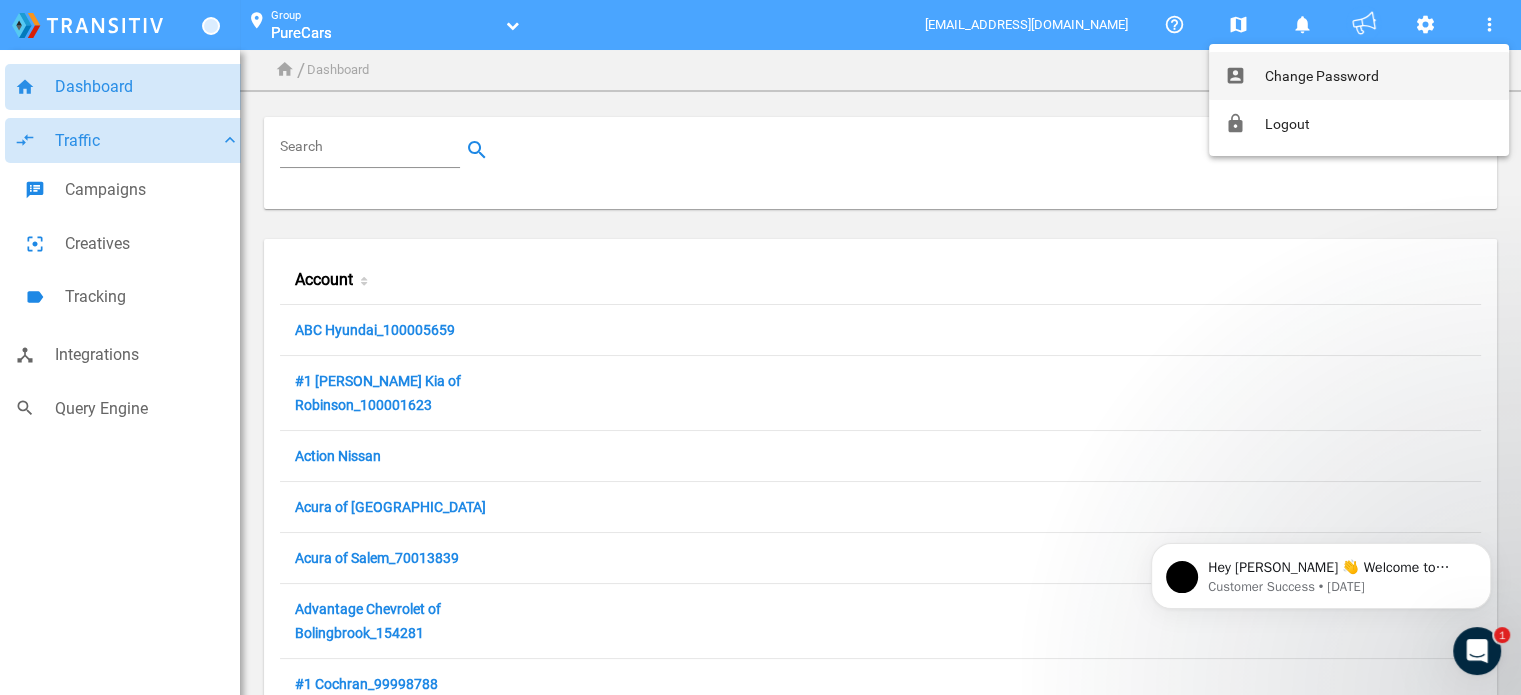 click at bounding box center (760, 347) 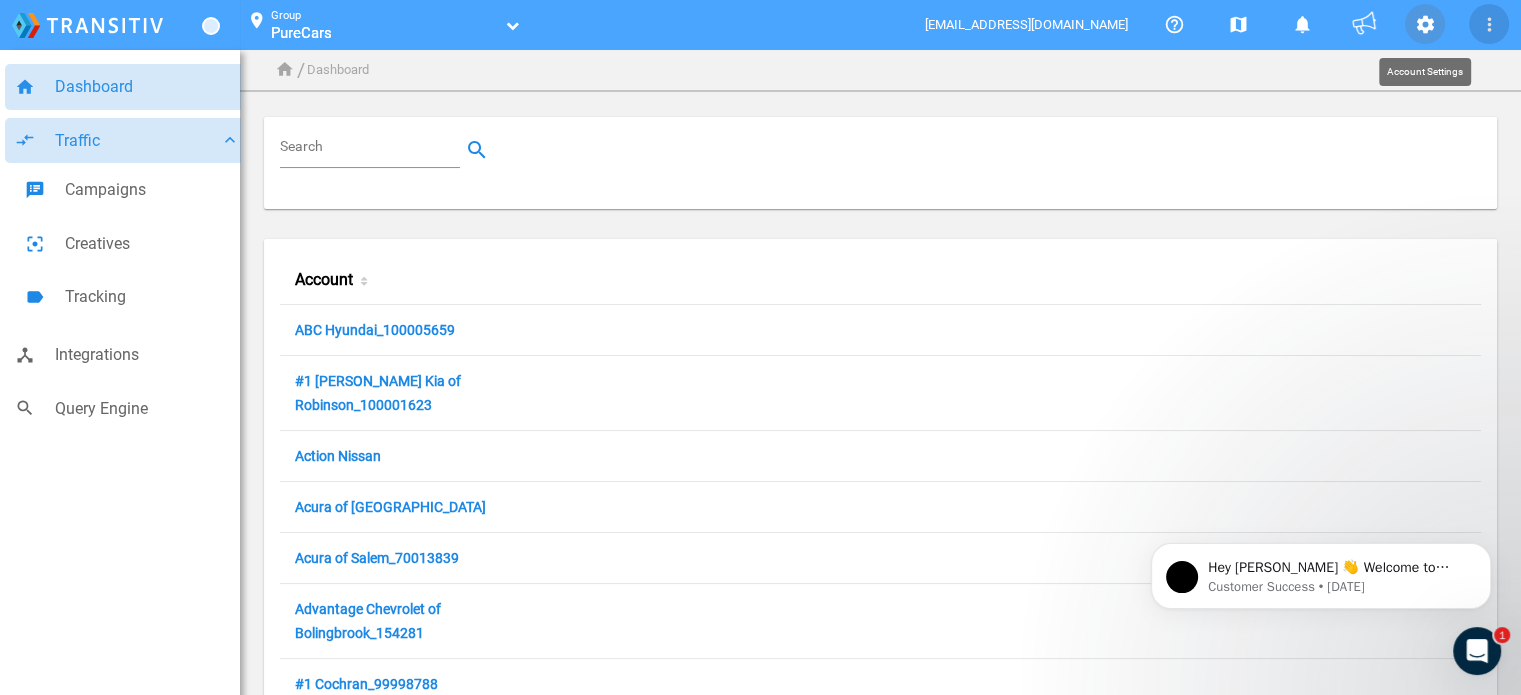 click on "settings" at bounding box center (1425, 25) 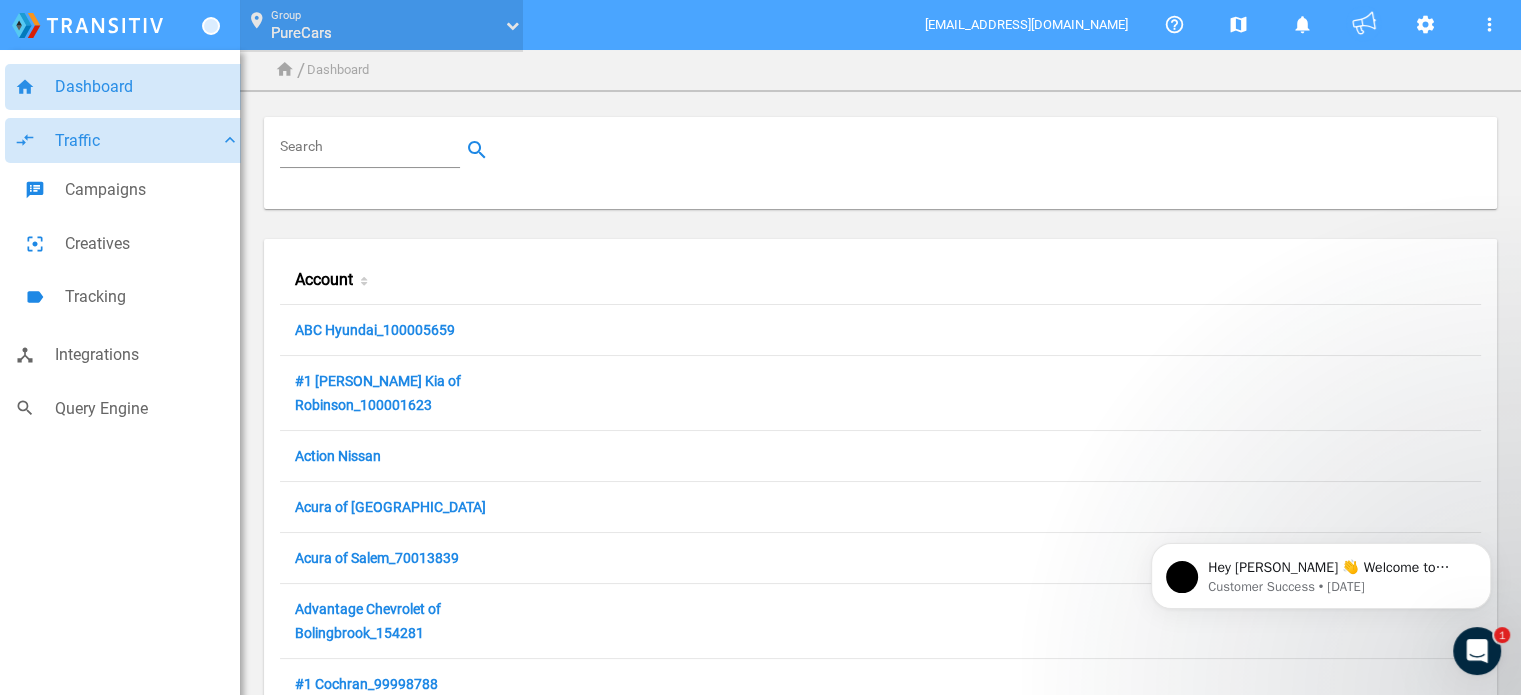 click on "location_on Group PureCars PureCars" at bounding box center [378, 25] 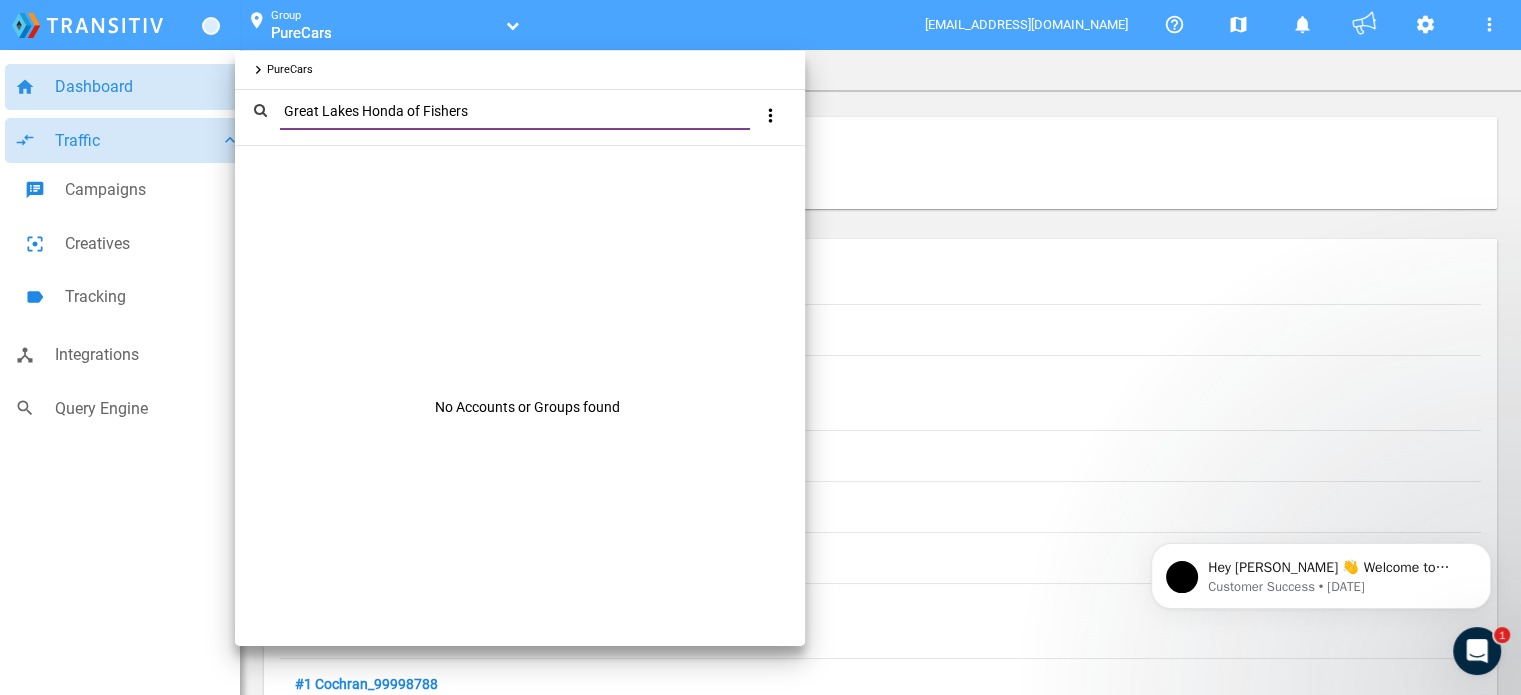 type on "Great Lakes Honda of Fishers" 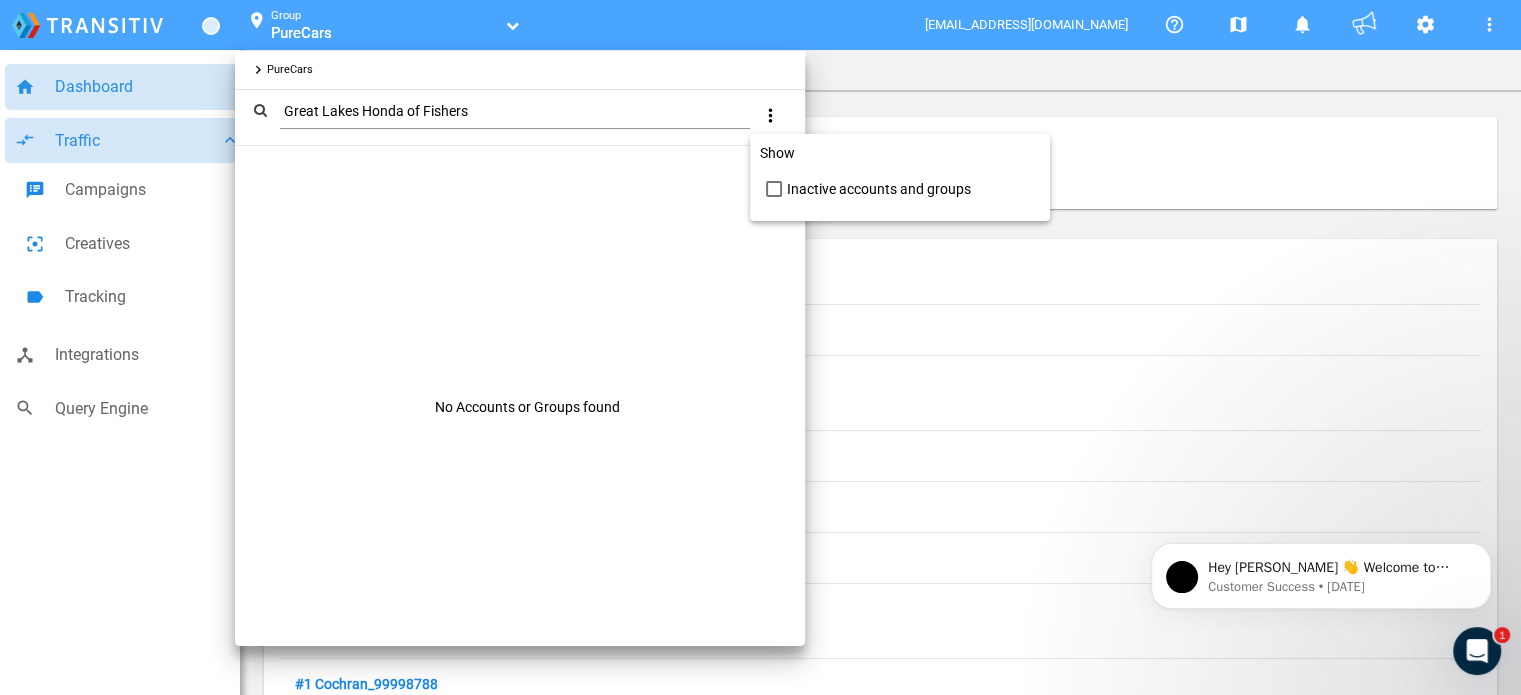 click at bounding box center (760, 347) 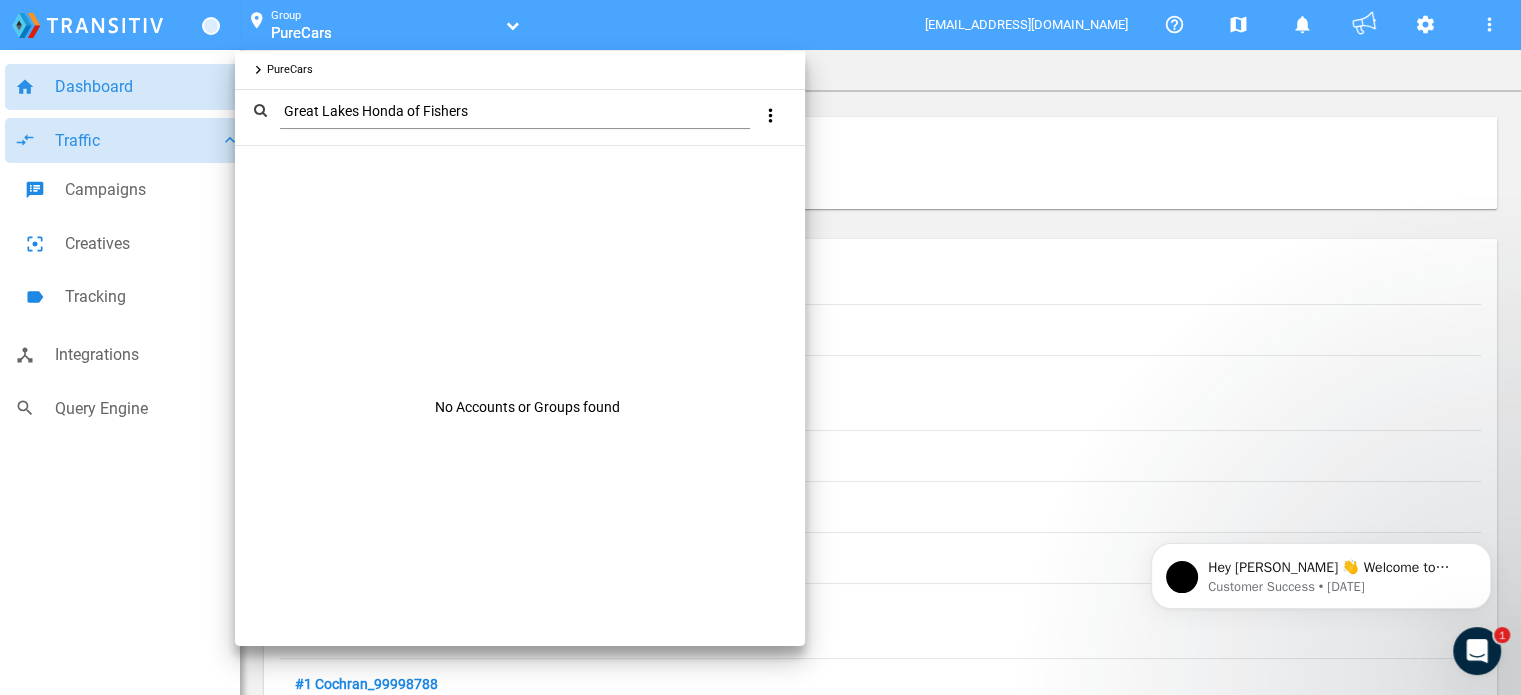 click at bounding box center [760, 347] 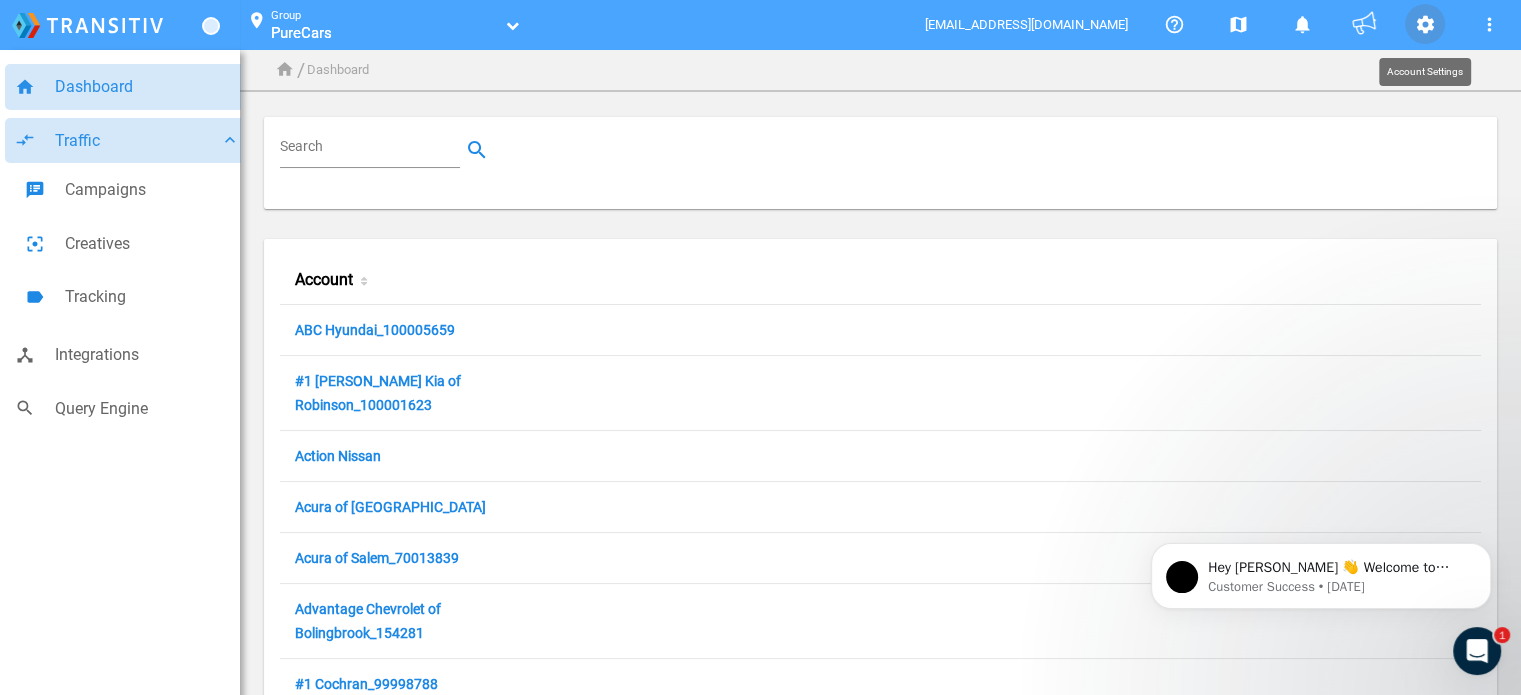 click on "settings" at bounding box center (1425, 25) 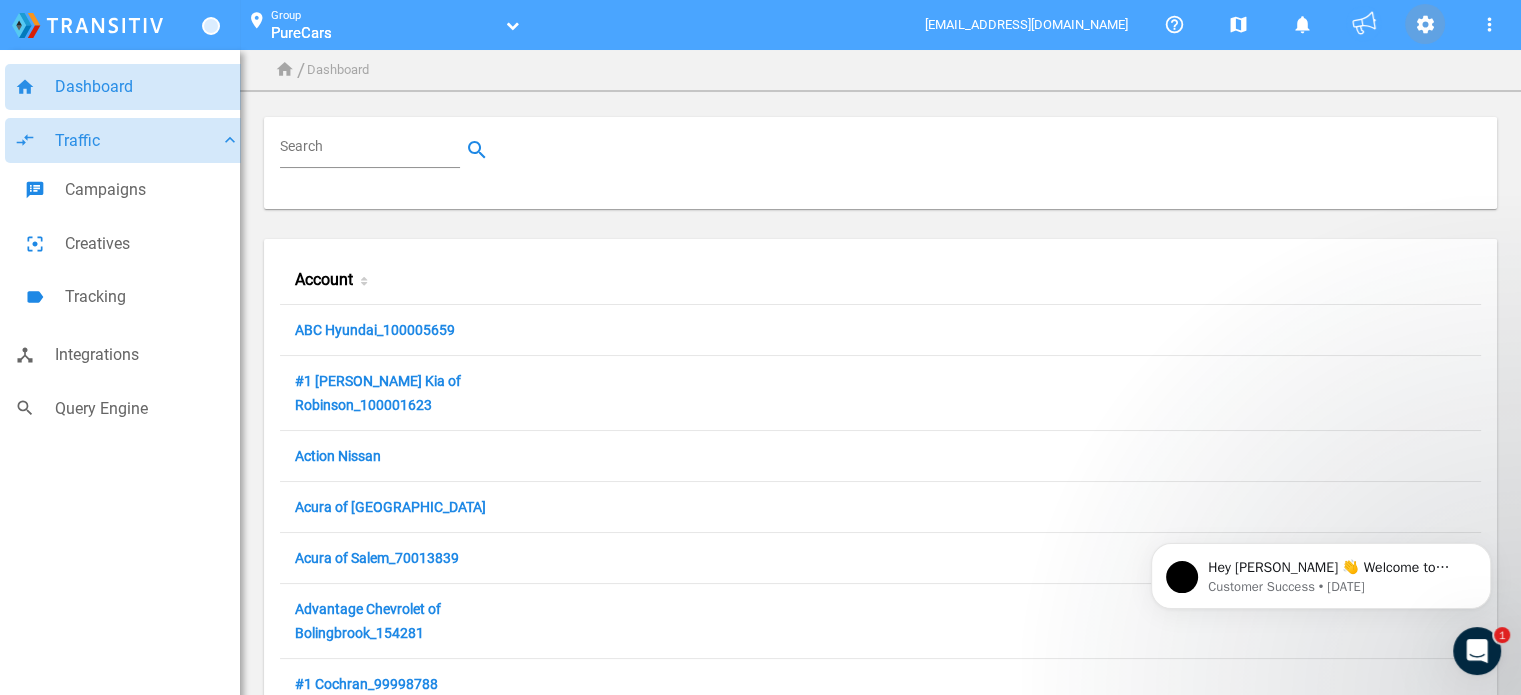 click on "settings" at bounding box center [1425, 25] 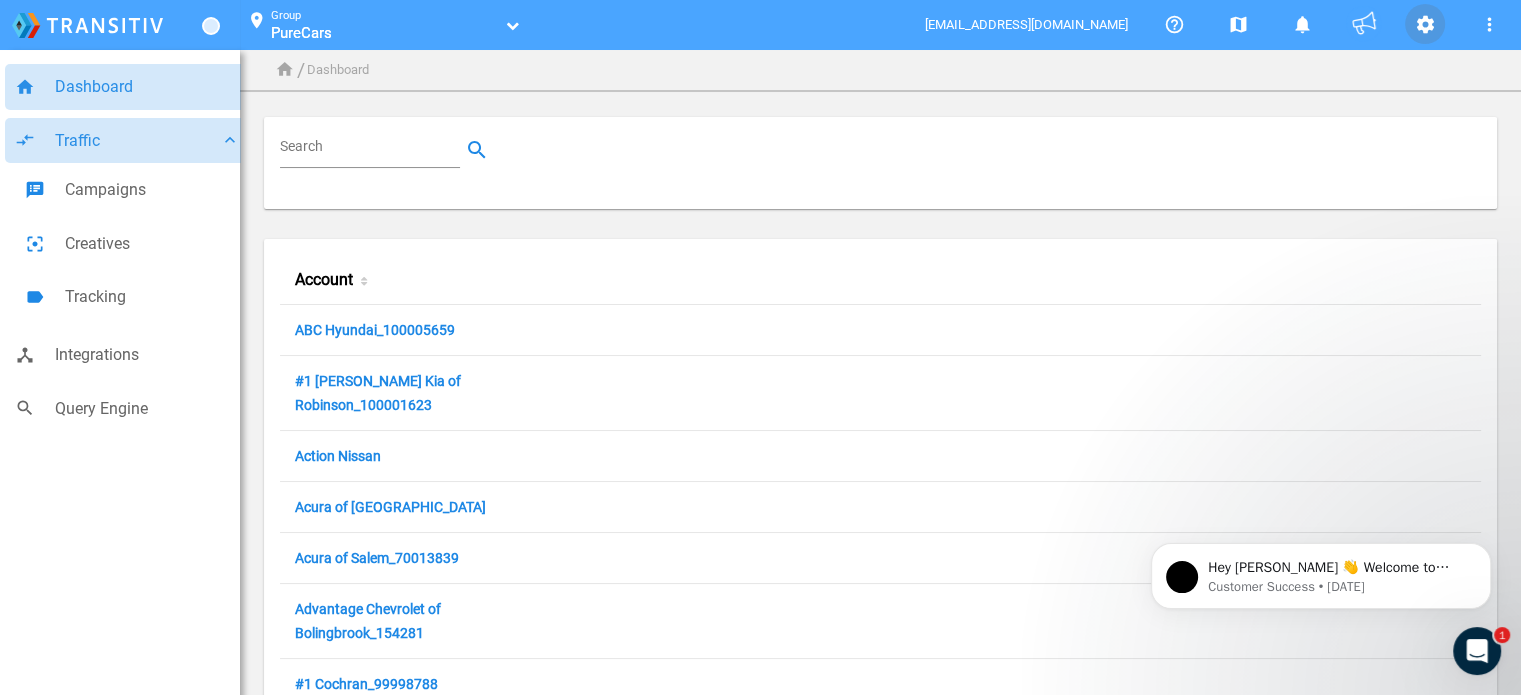 click on "settings" at bounding box center [1425, 25] 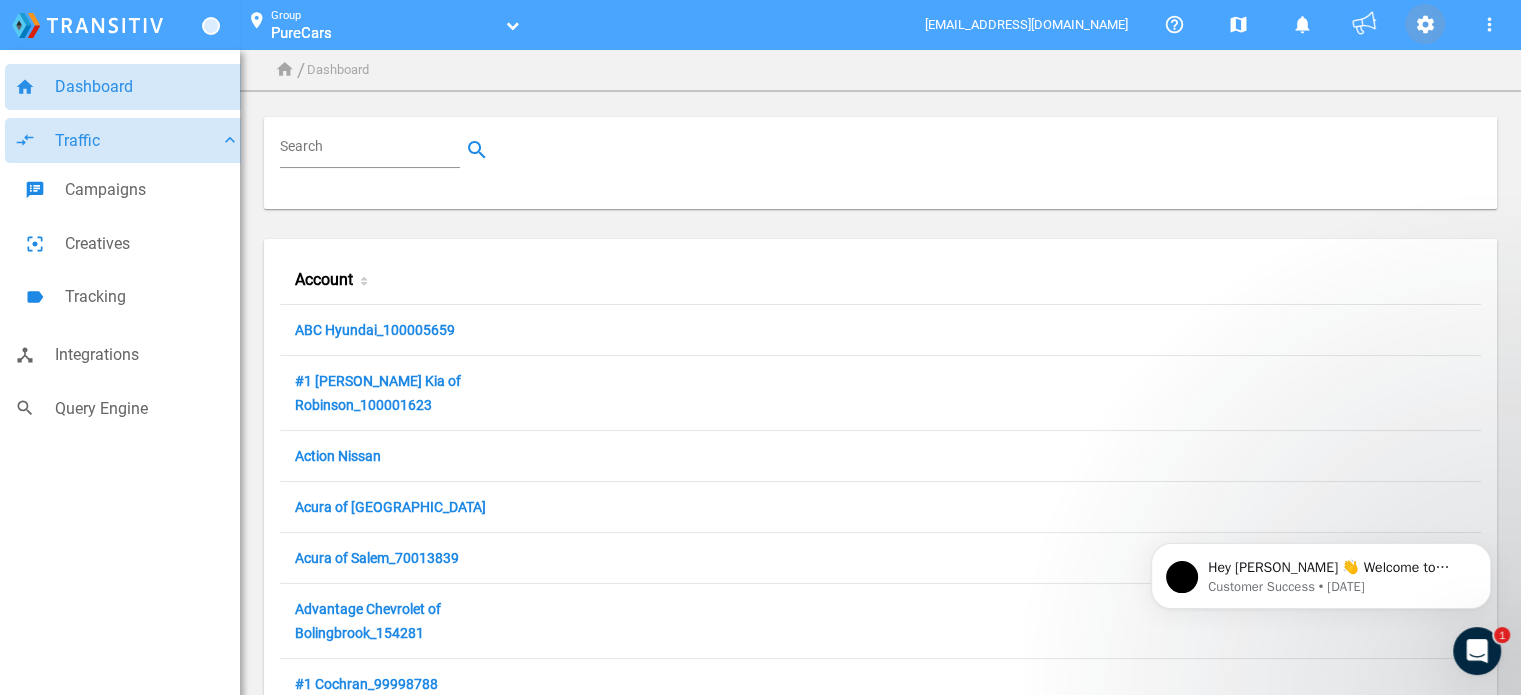 click on "settings" at bounding box center [1425, 25] 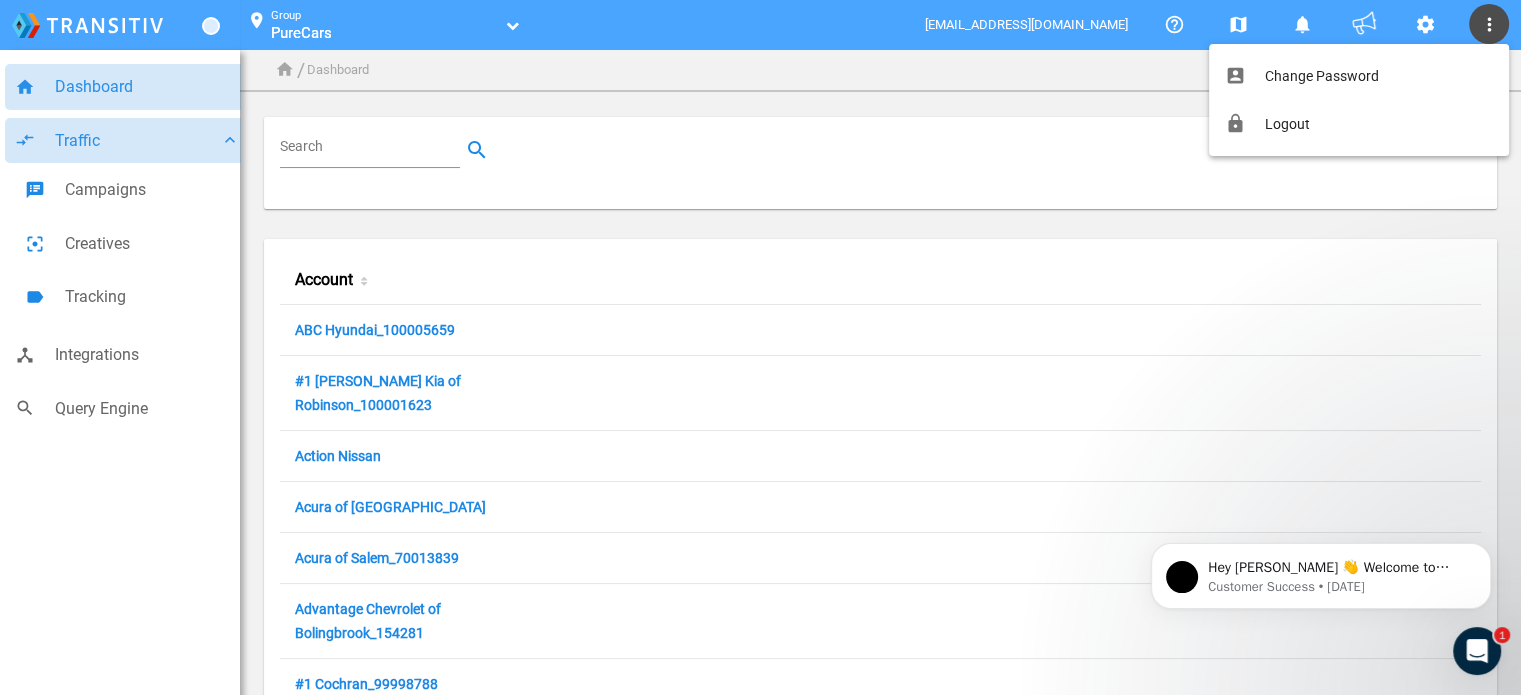 click at bounding box center (760, 347) 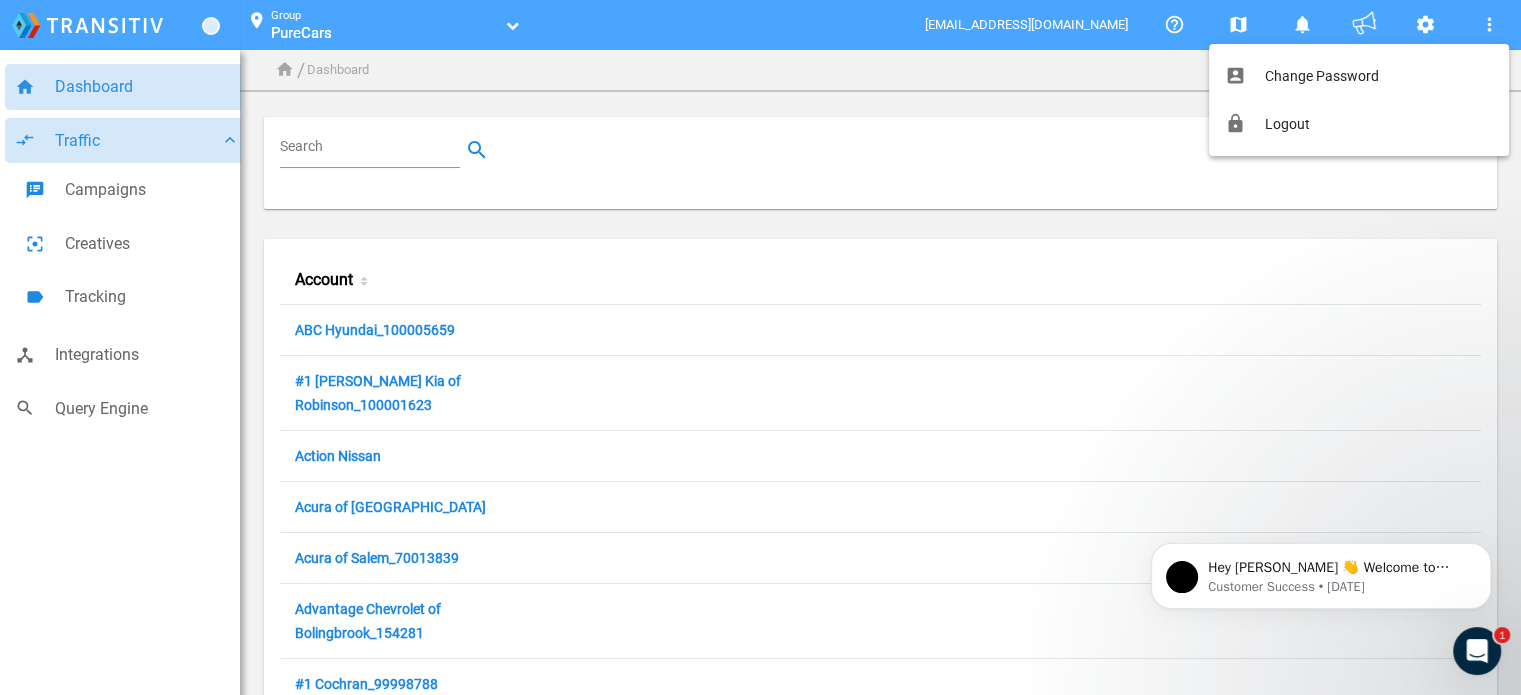 click at bounding box center [760, 347] 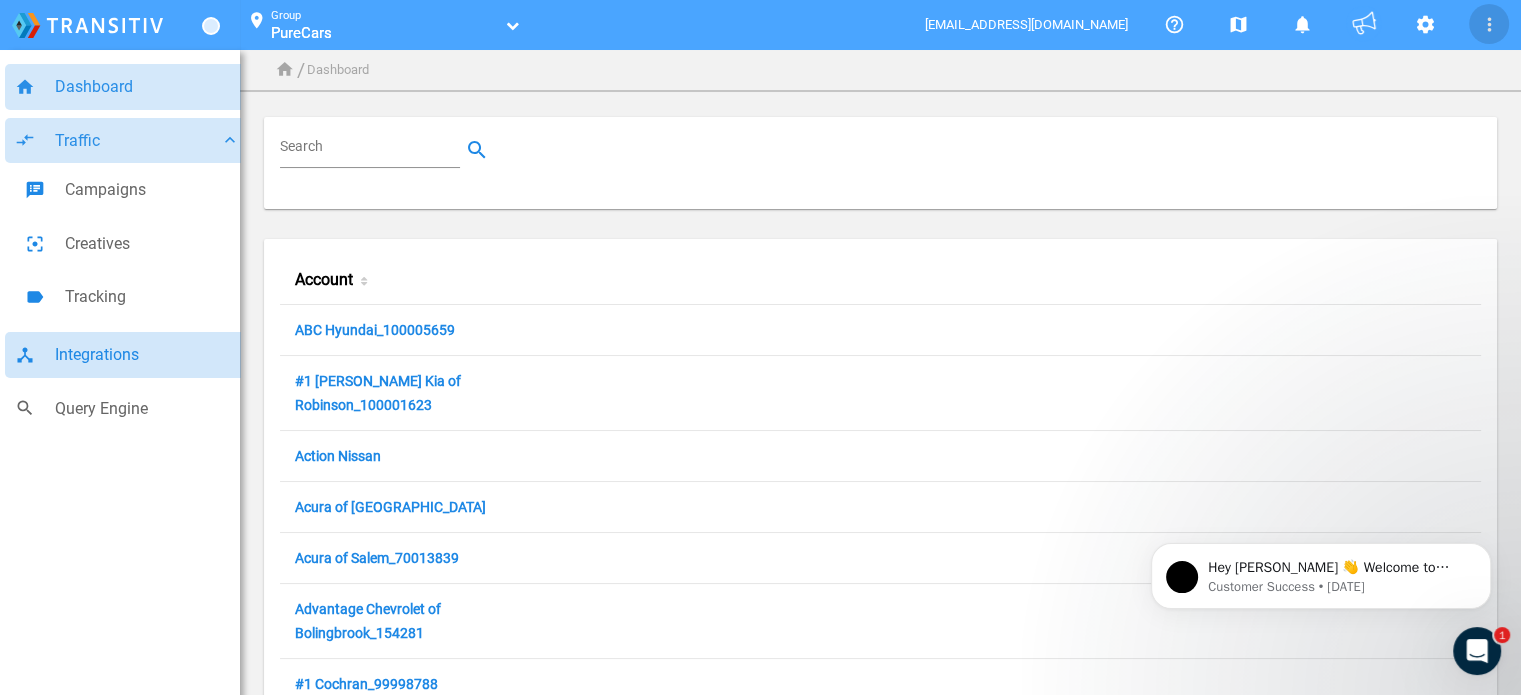 click on "Integrations" at bounding box center [147, 355] 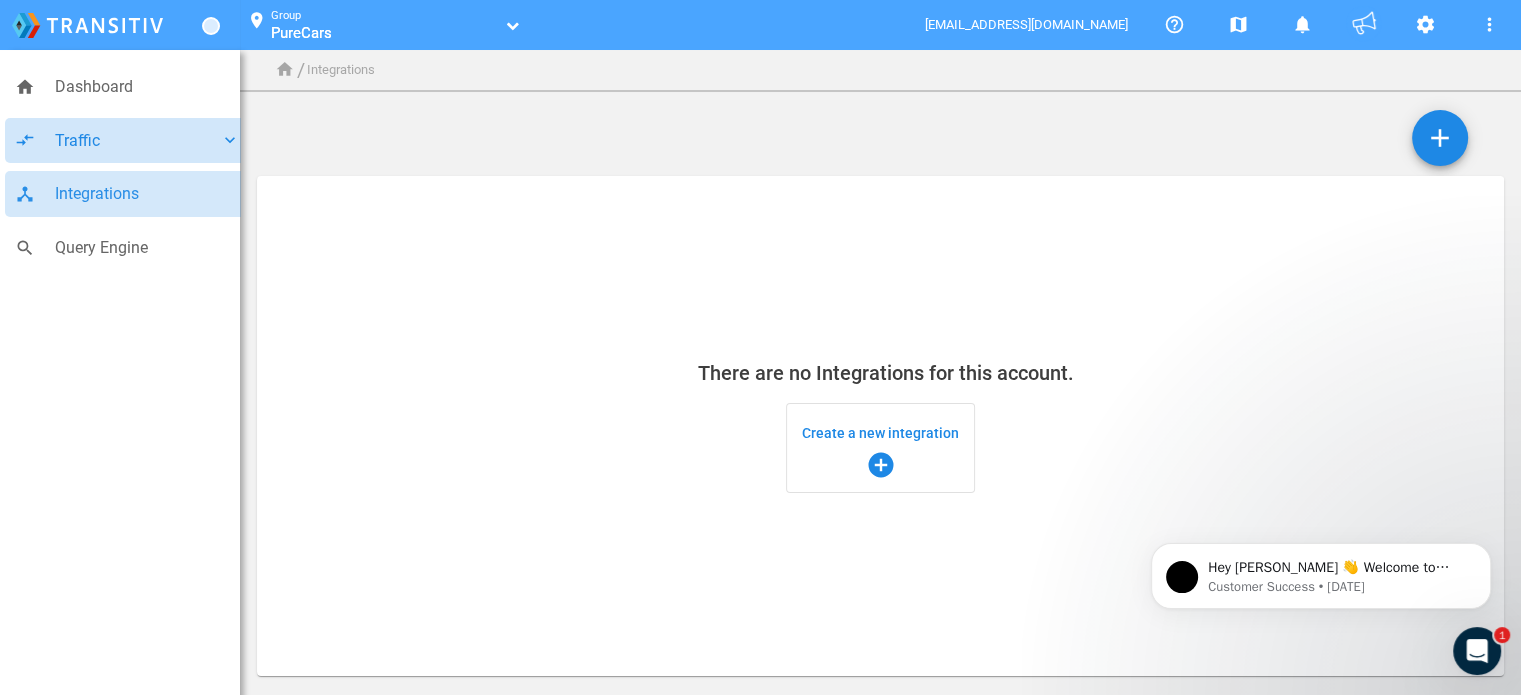 click on "keyboard_arrow_down" at bounding box center (230, 140) 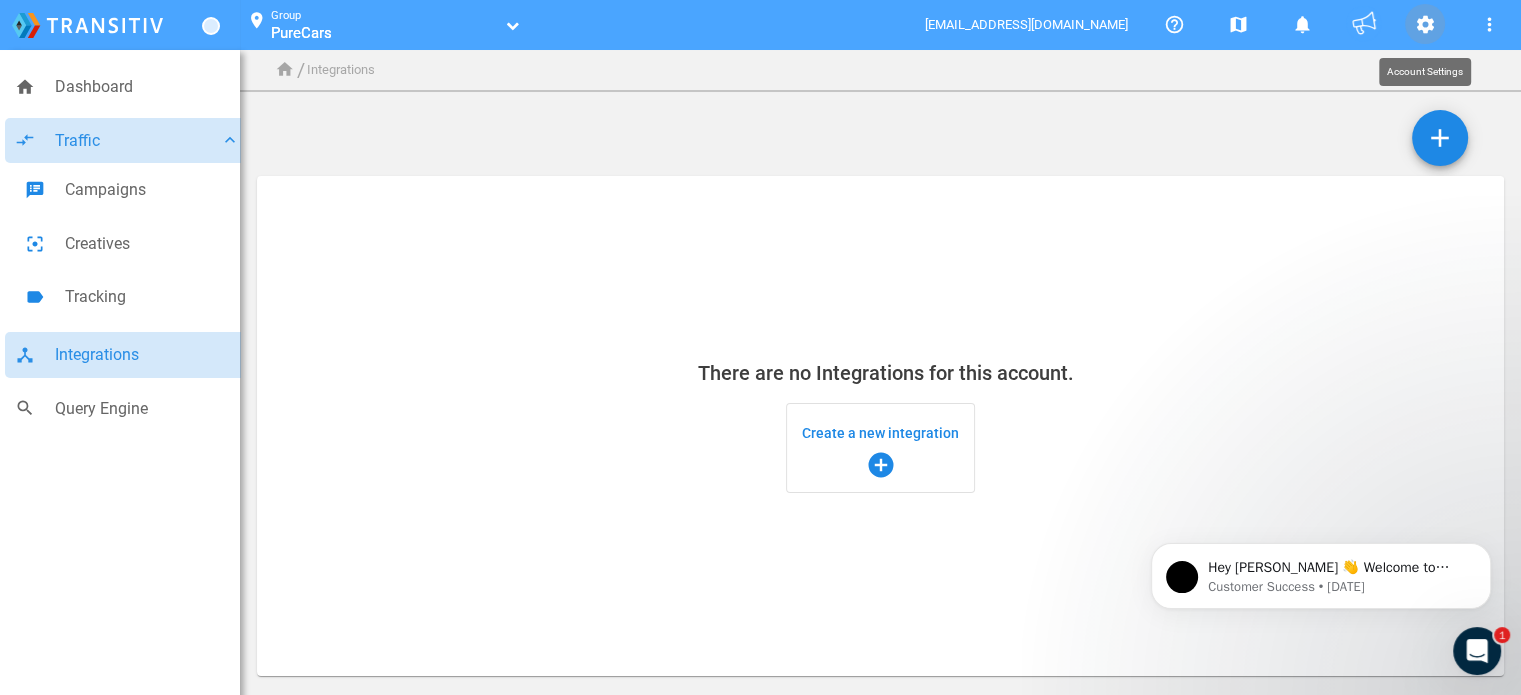 click on "settings" at bounding box center [1425, 25] 